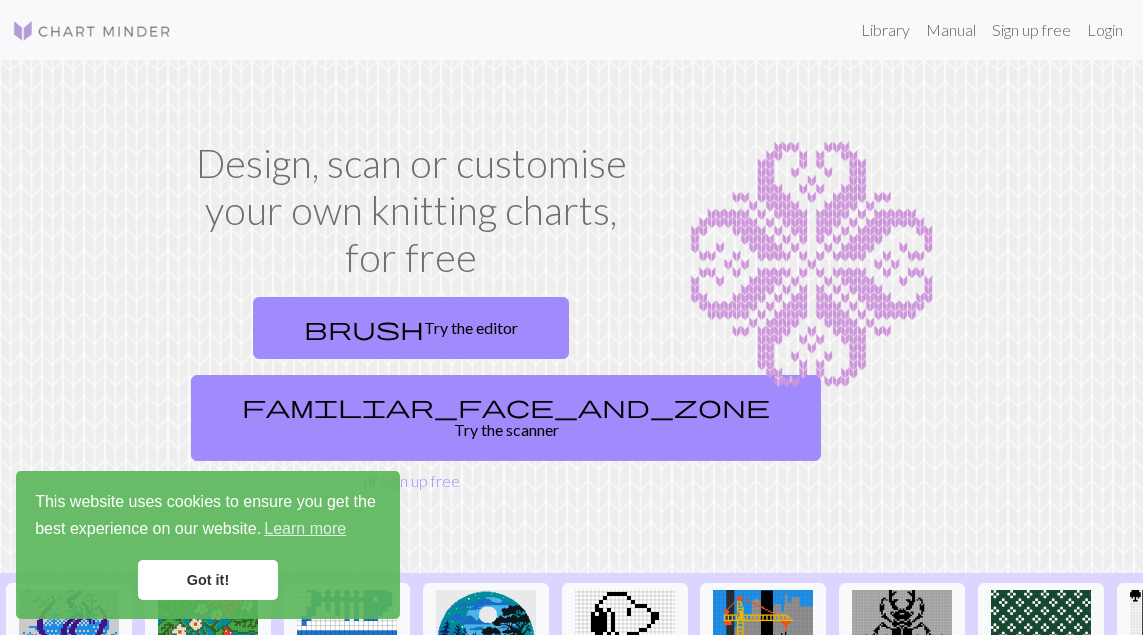 scroll, scrollTop: 0, scrollLeft: 0, axis: both 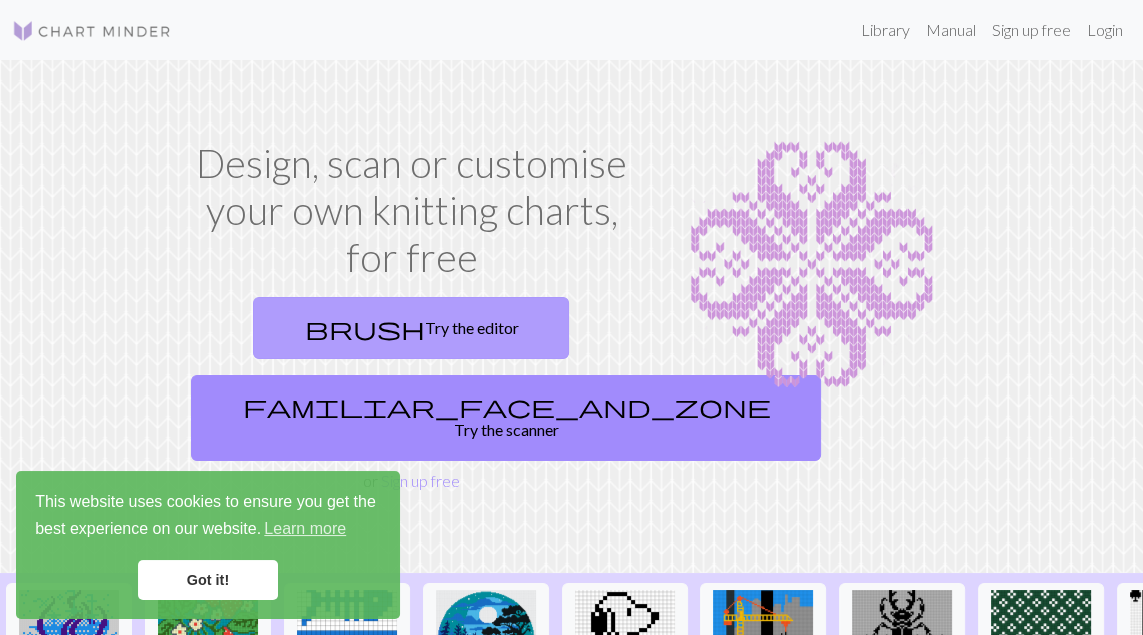 click on "brush  Try the editor" at bounding box center (411, 328) 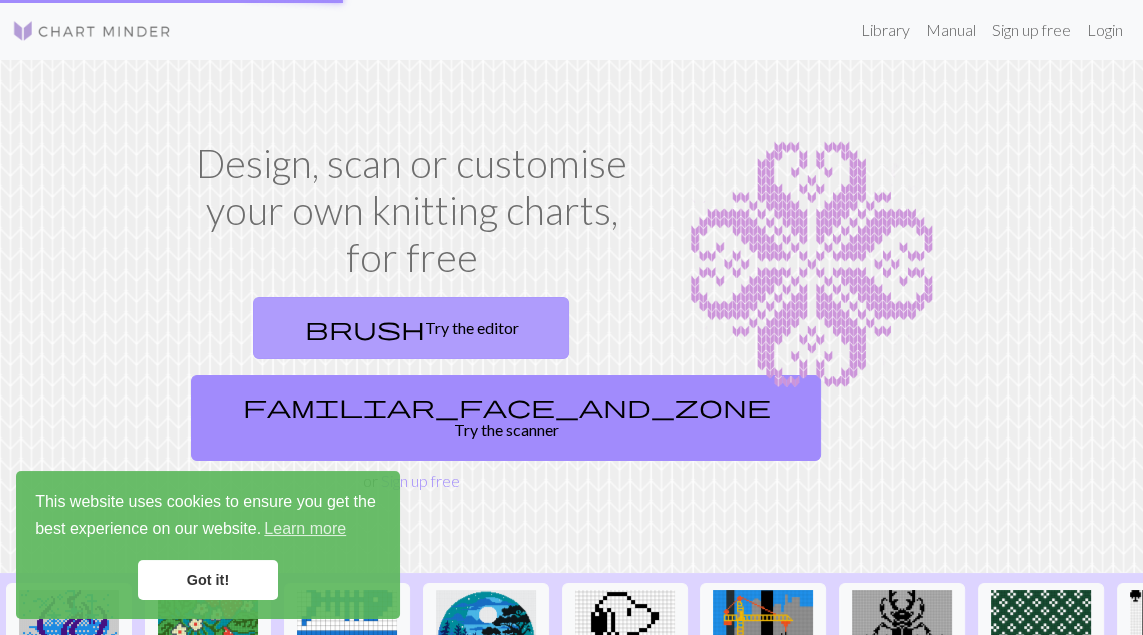 scroll, scrollTop: 0, scrollLeft: 0, axis: both 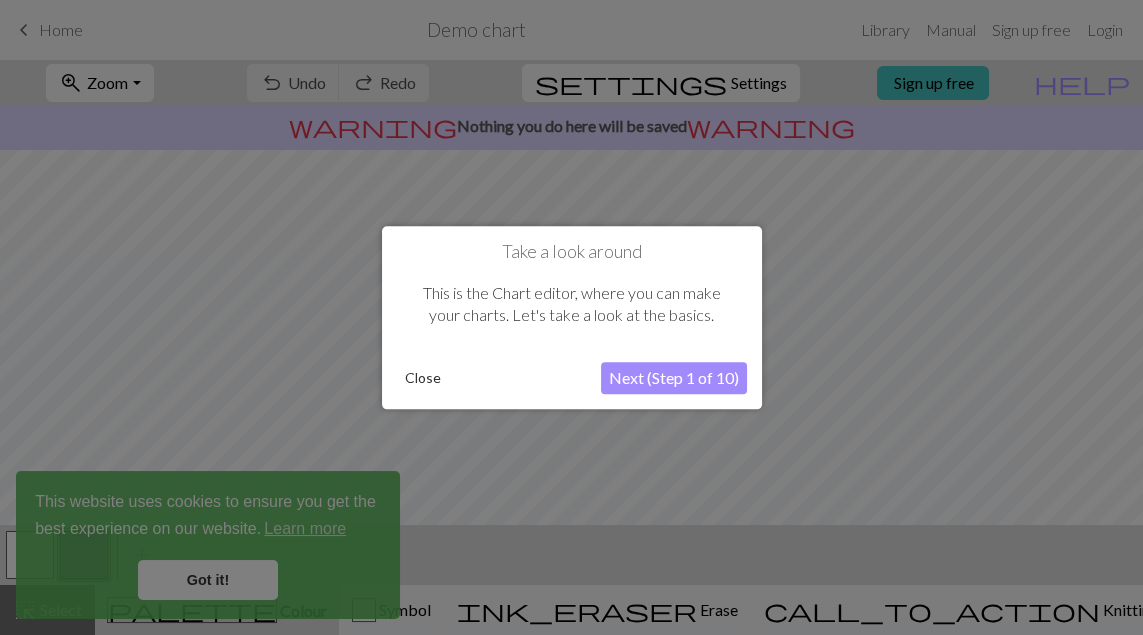 click on "Close" at bounding box center (423, 378) 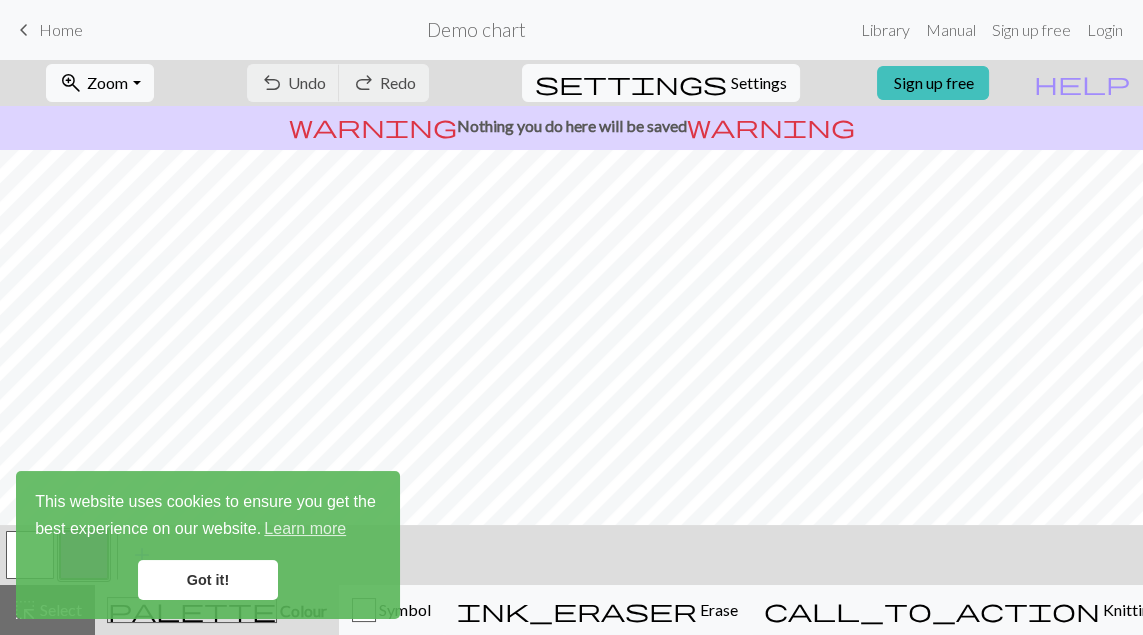 click on "Got it!" at bounding box center [208, 580] 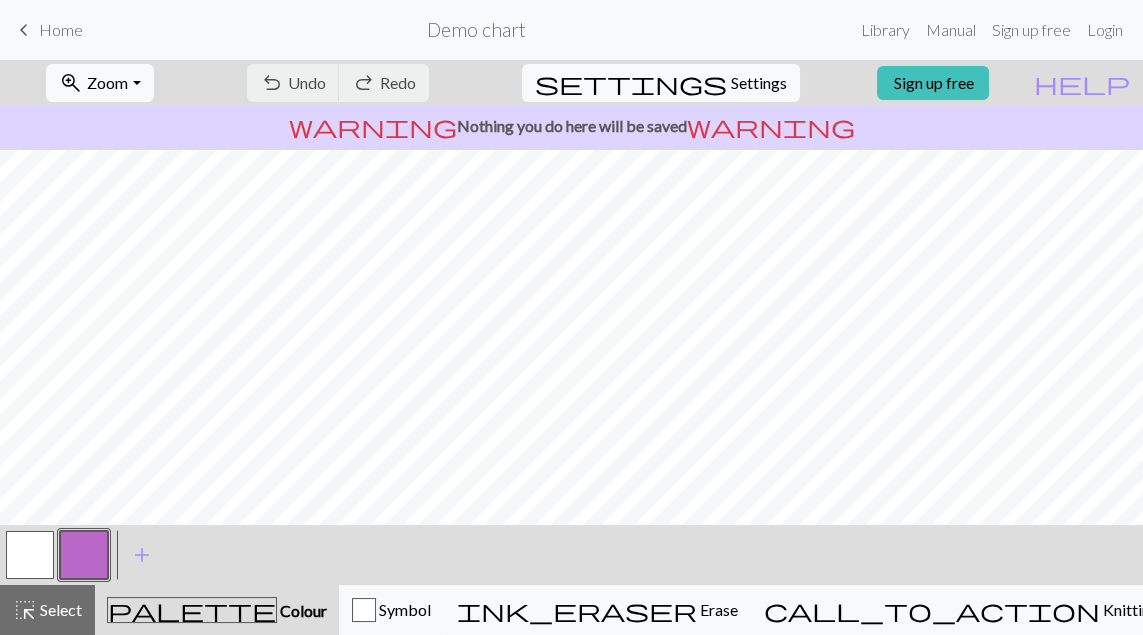 click on "keyboard_arrow_left" at bounding box center [24, 30] 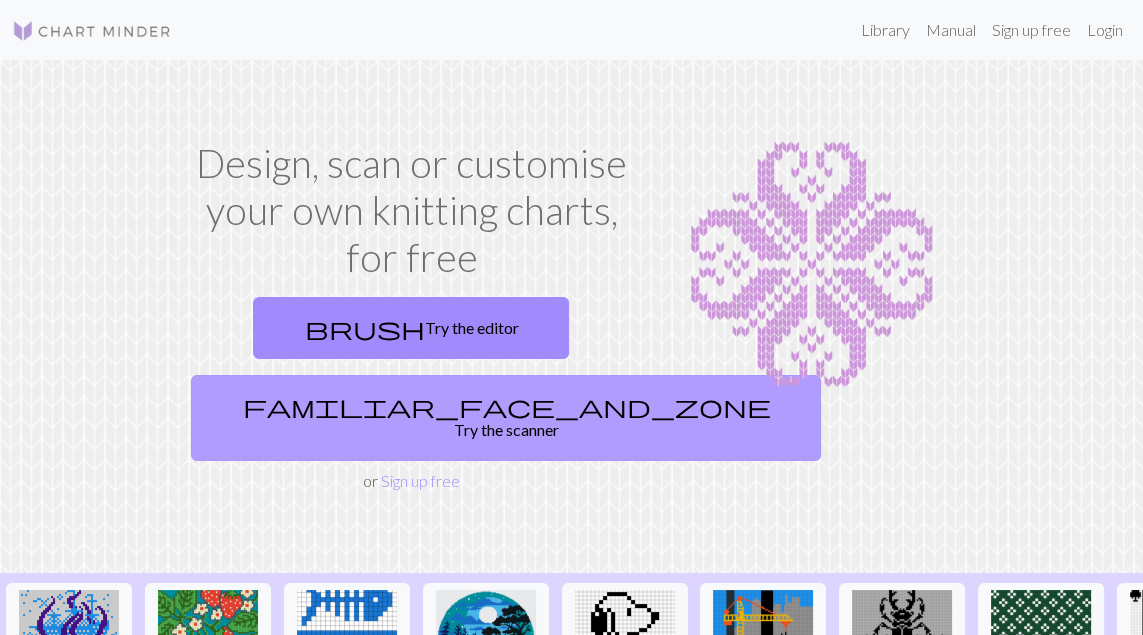click on "familiar_face_and_zone  Try the scanner" at bounding box center [506, 418] 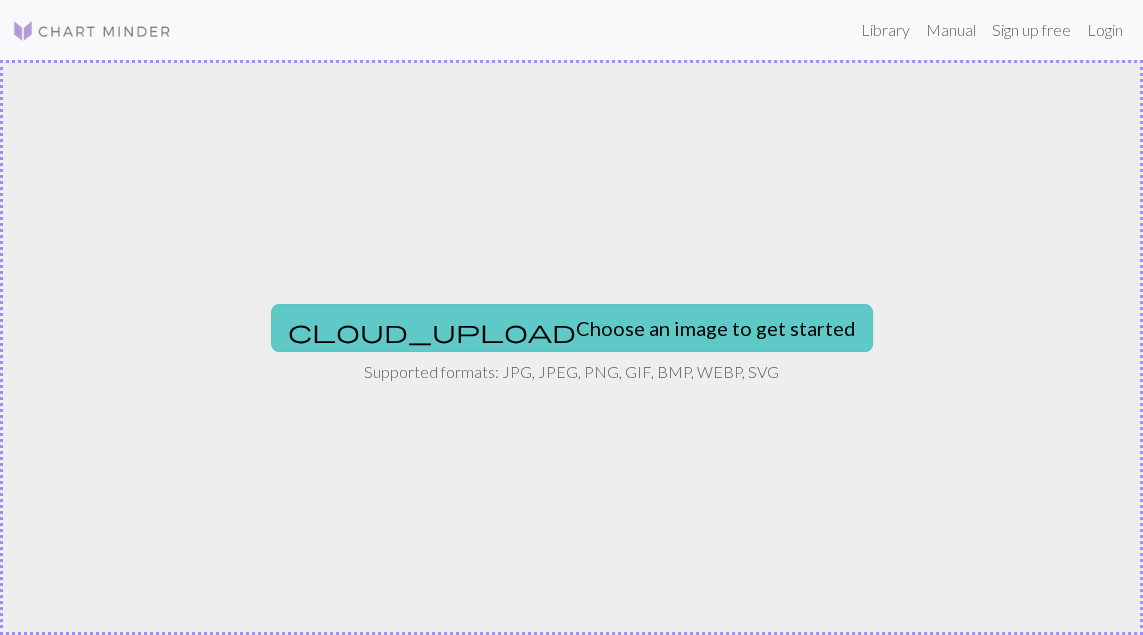 click on "cloud_upload  Choose an image to get started" at bounding box center (572, 328) 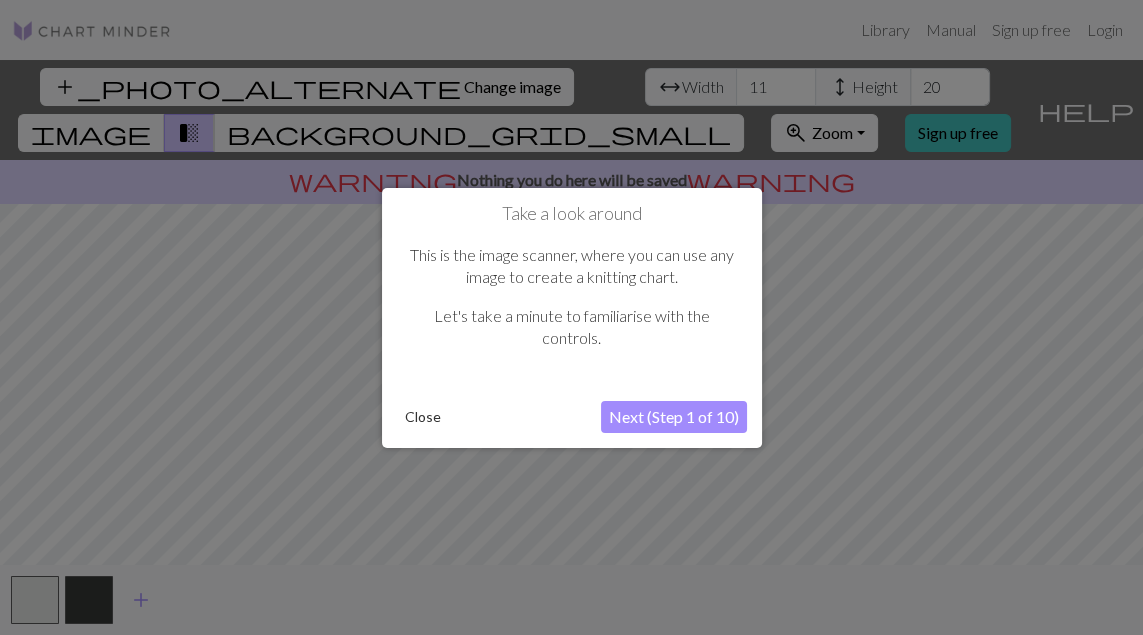 click on "Next (Step 1 of 10)" at bounding box center (674, 417) 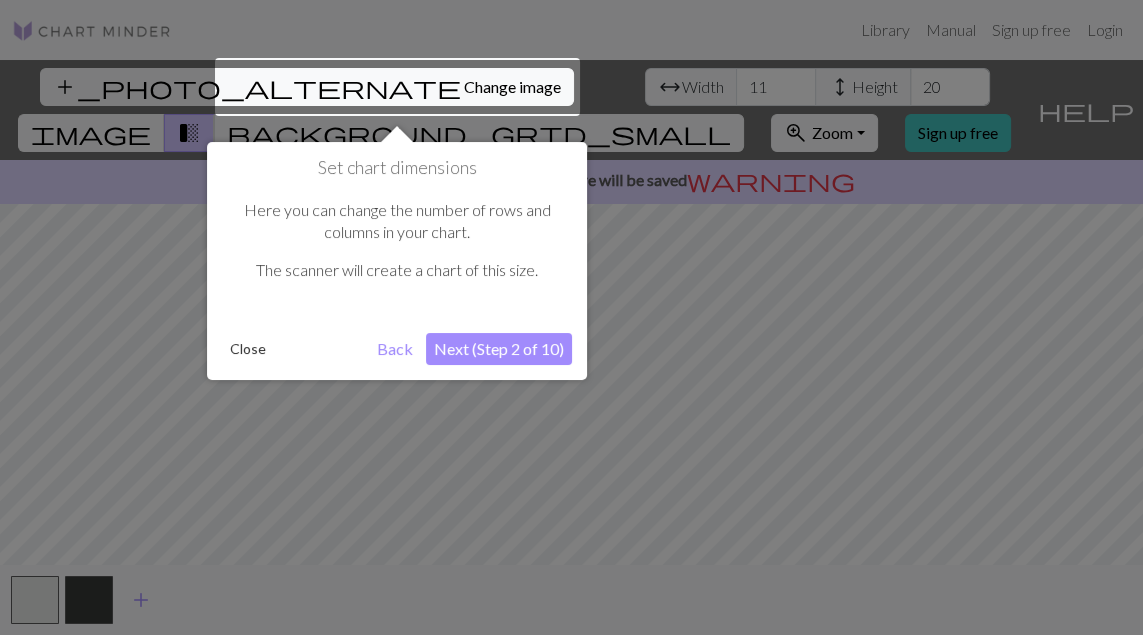 scroll, scrollTop: 38, scrollLeft: 0, axis: vertical 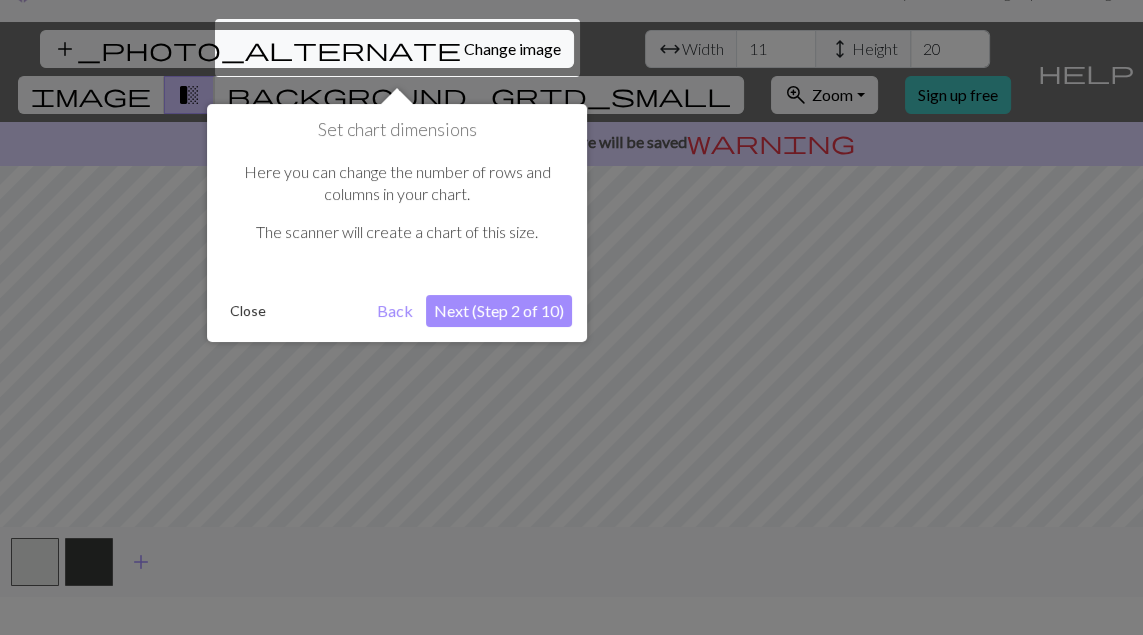 click on "Next (Step 2 of 10)" at bounding box center (499, 311) 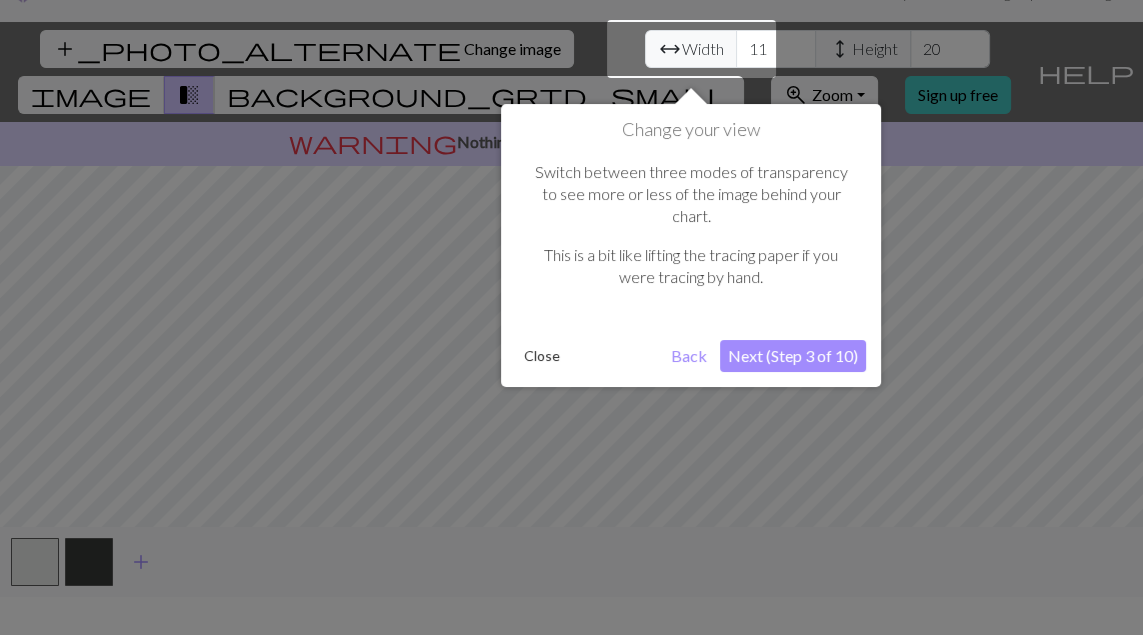 click on "Next (Step 3 of 10)" at bounding box center [793, 356] 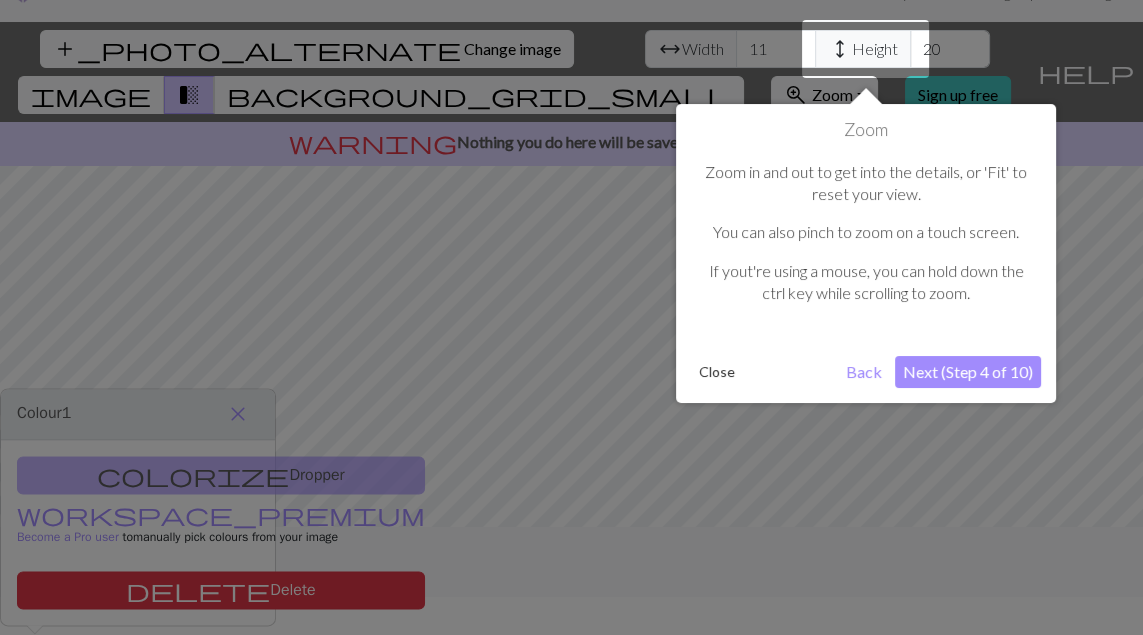 click on "Next (Step 4 of 10)" at bounding box center [968, 372] 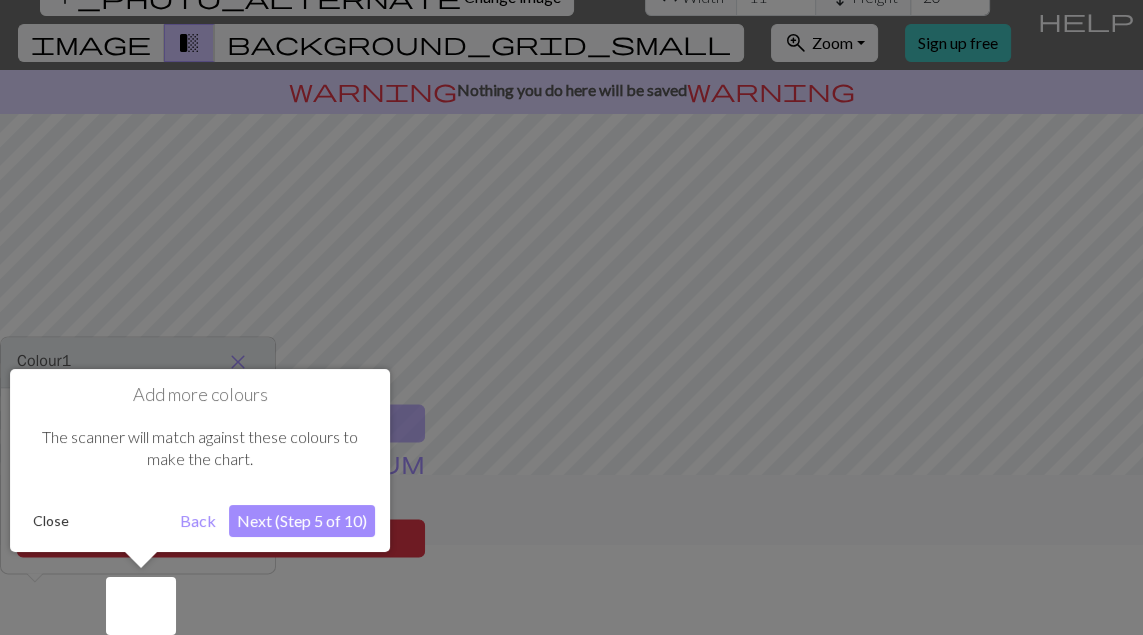 scroll, scrollTop: 96, scrollLeft: 0, axis: vertical 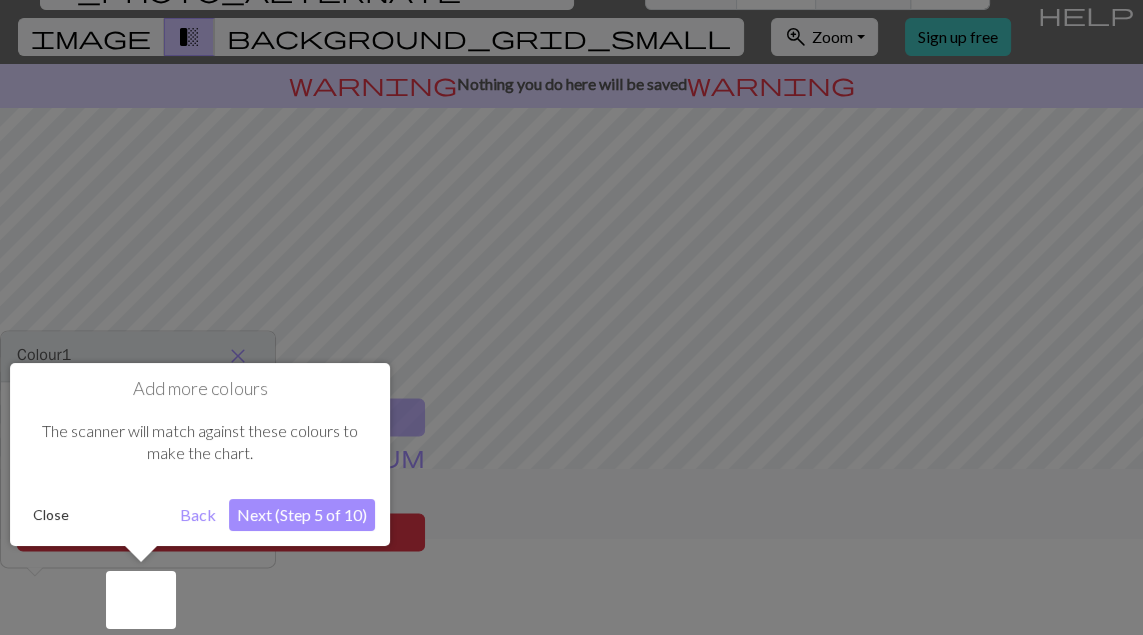 click on "Next (Step 5 of 10)" at bounding box center [302, 515] 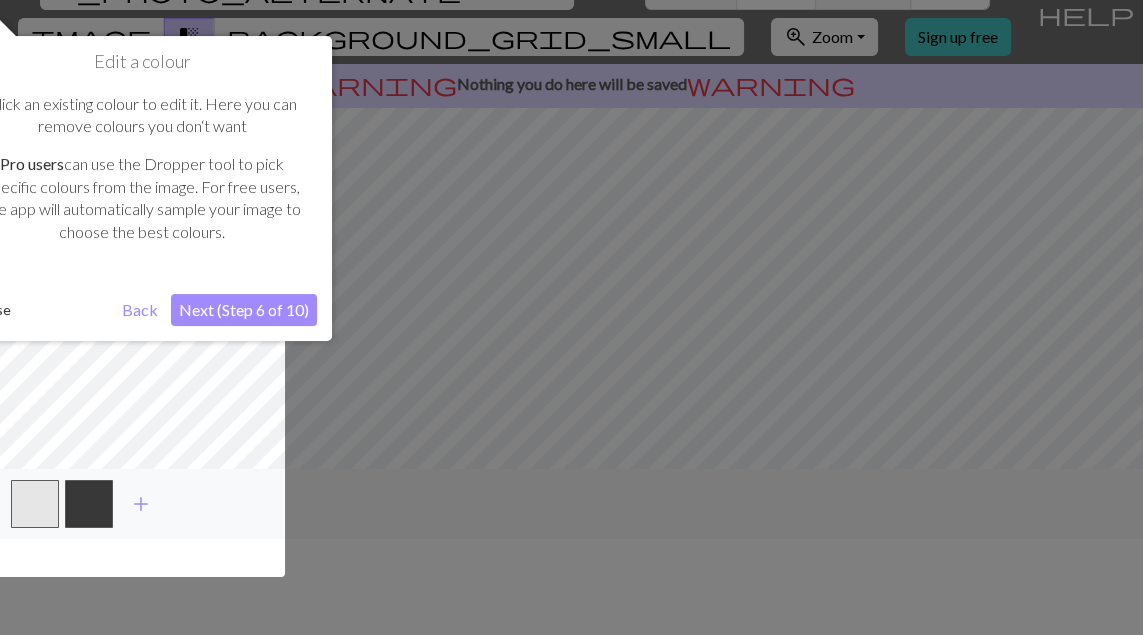 click on "Next (Step 6 of 10)" at bounding box center (244, 310) 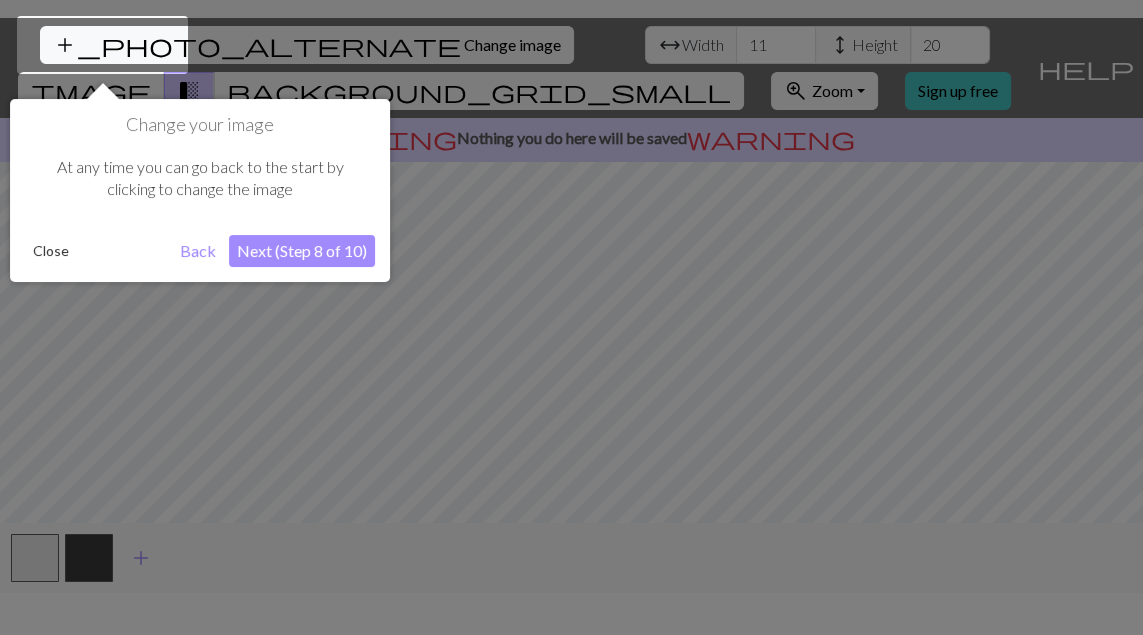 scroll, scrollTop: 38, scrollLeft: 0, axis: vertical 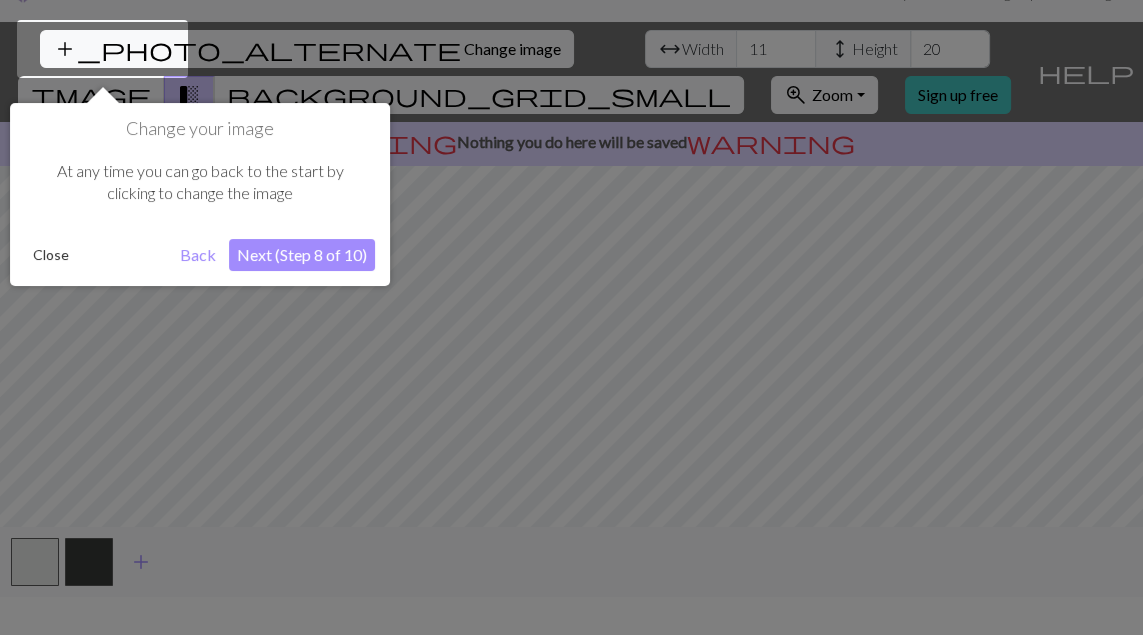 click on "Next (Step 8 of 10)" at bounding box center [302, 255] 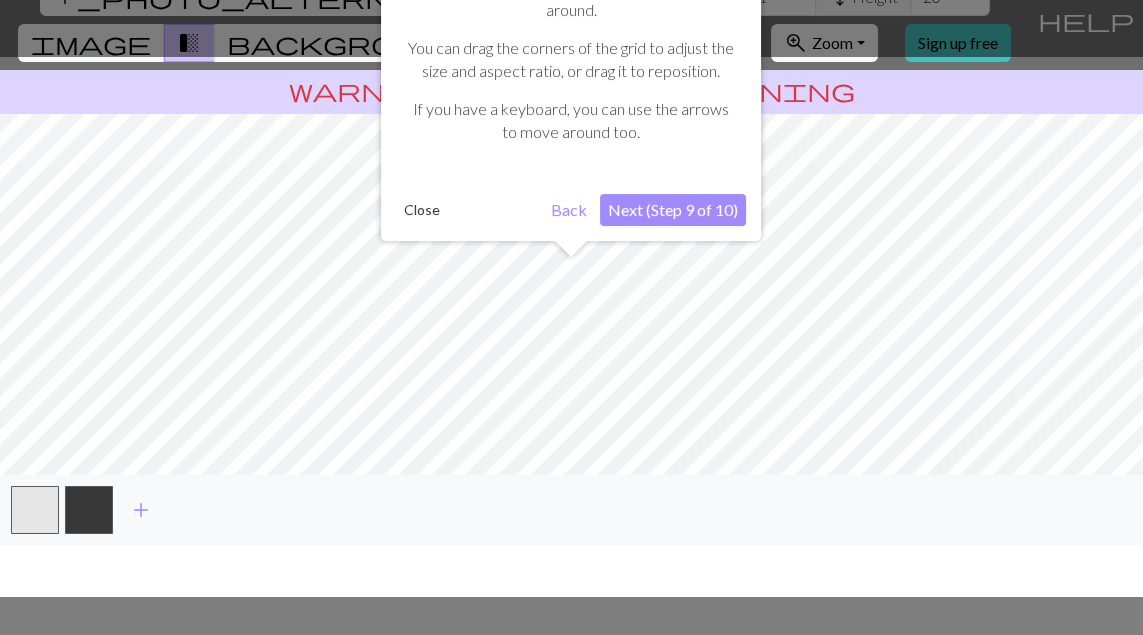 scroll, scrollTop: 96, scrollLeft: 0, axis: vertical 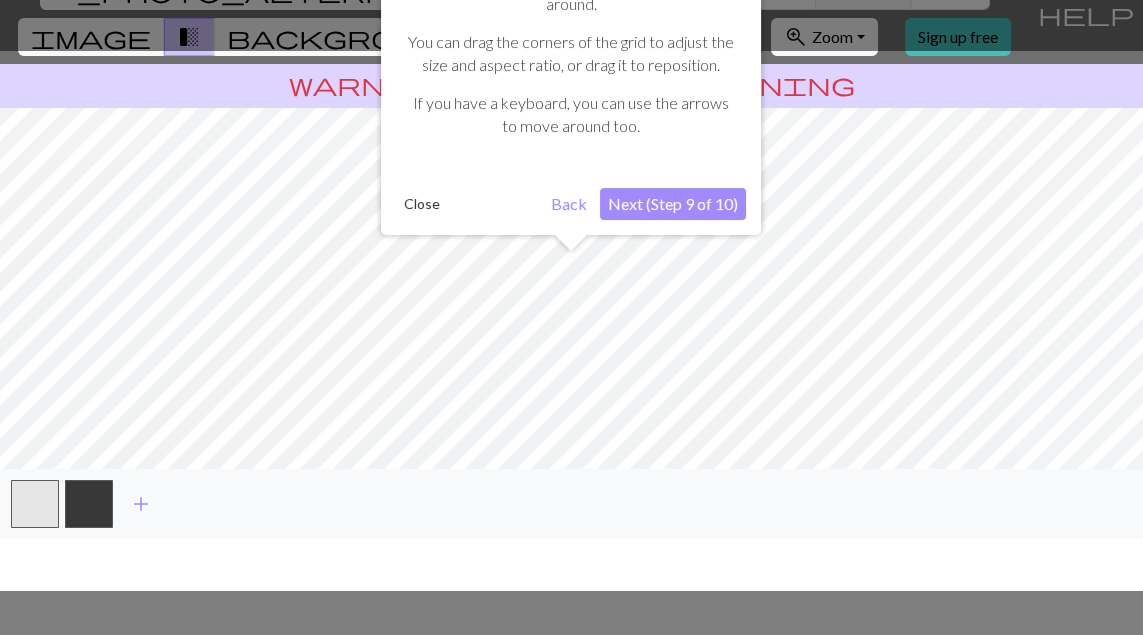 click on "Next (Step 9 of 10)" at bounding box center (673, 204) 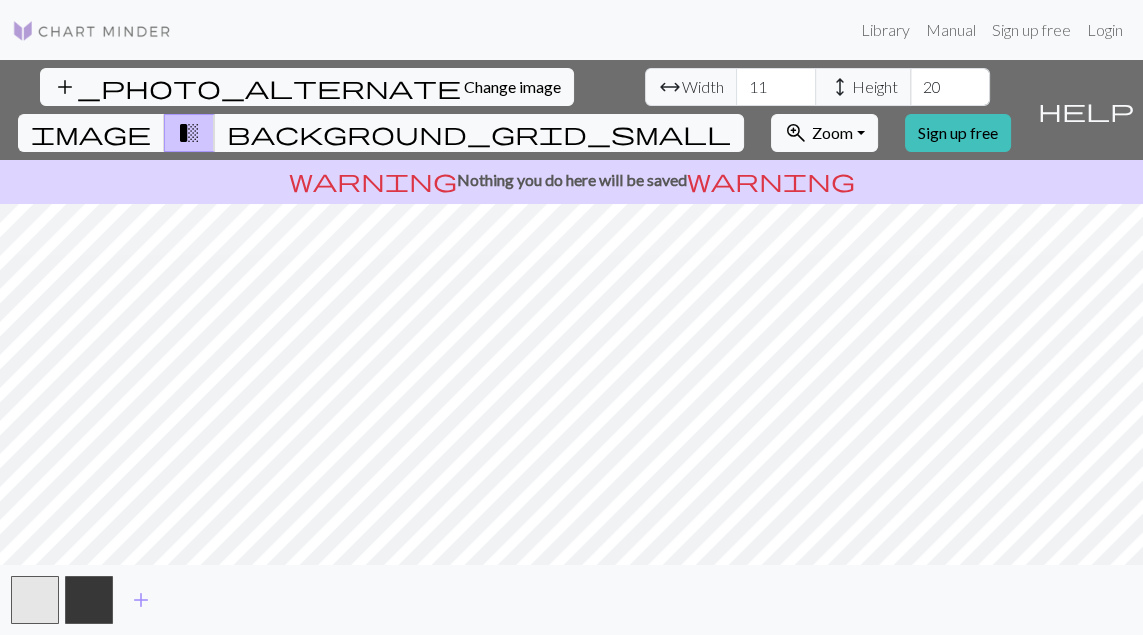 scroll, scrollTop: 6, scrollLeft: 0, axis: vertical 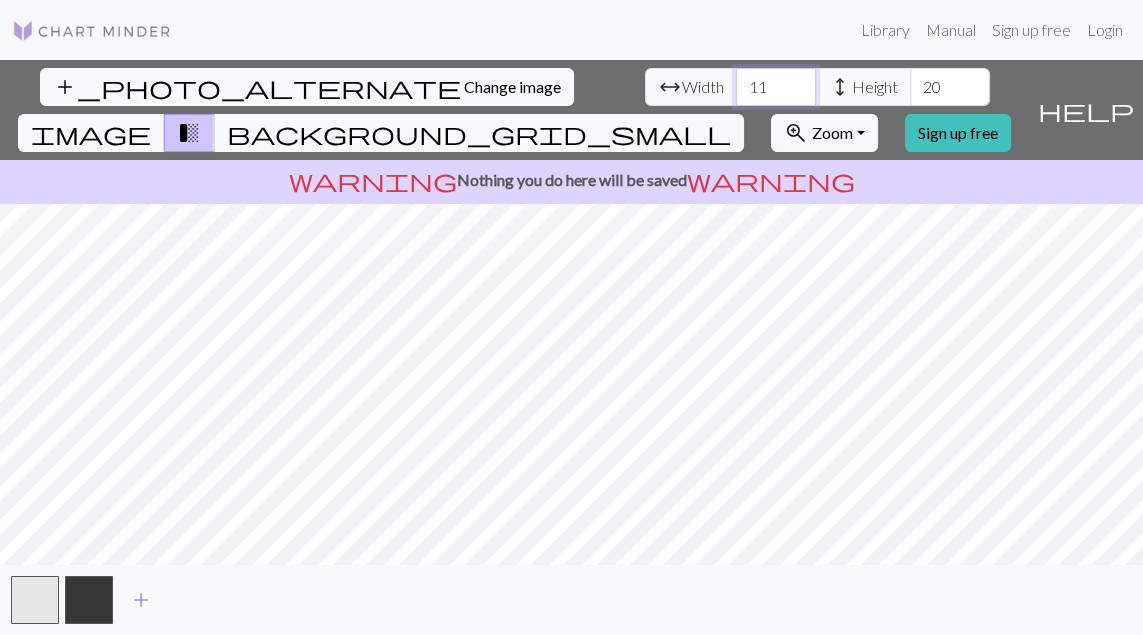 click on "11" at bounding box center [776, 87] 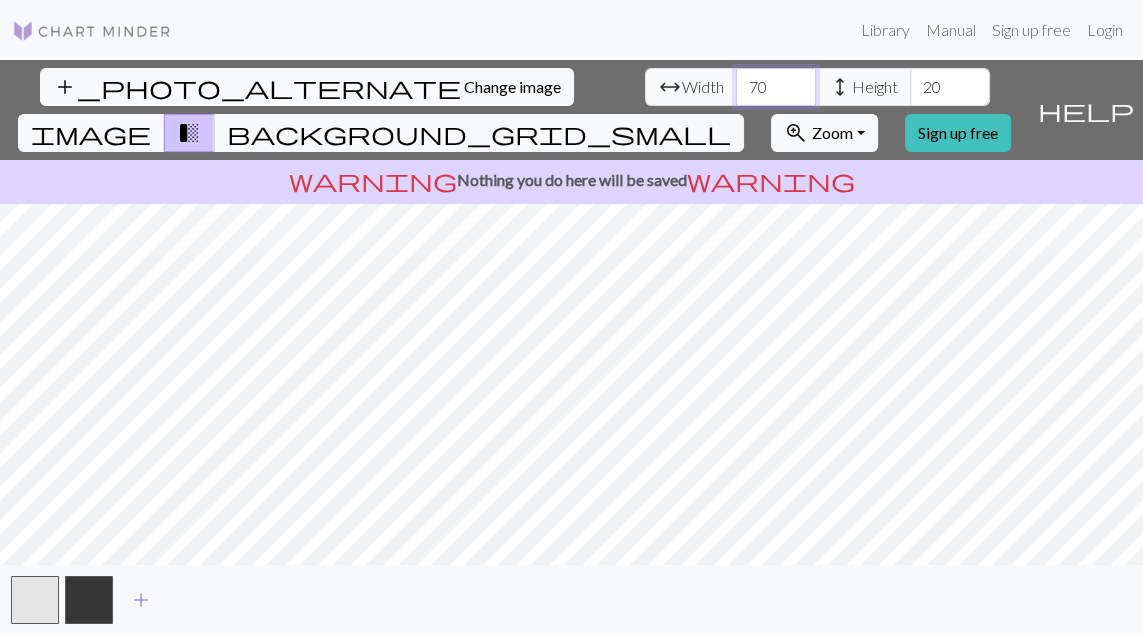 type on "70" 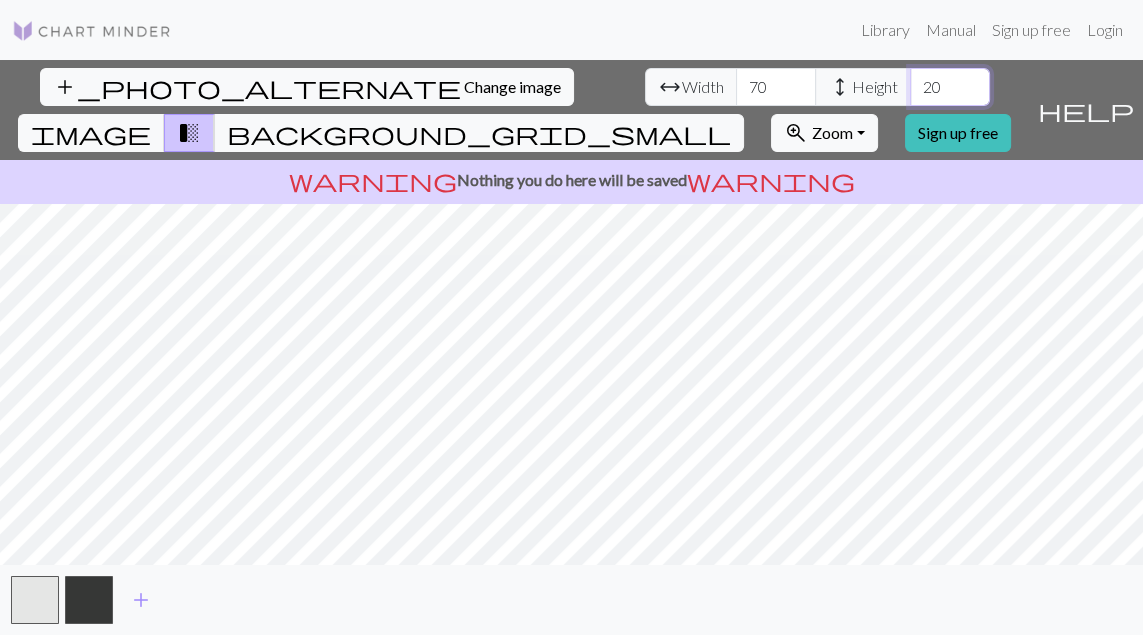click on "20" at bounding box center (950, 87) 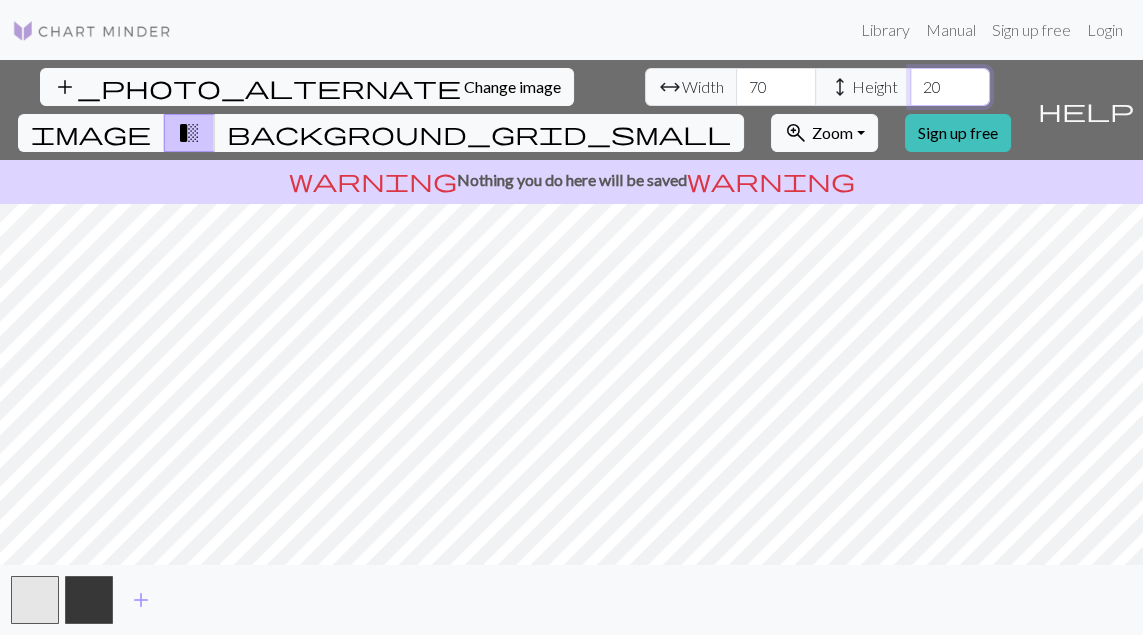 type on "2" 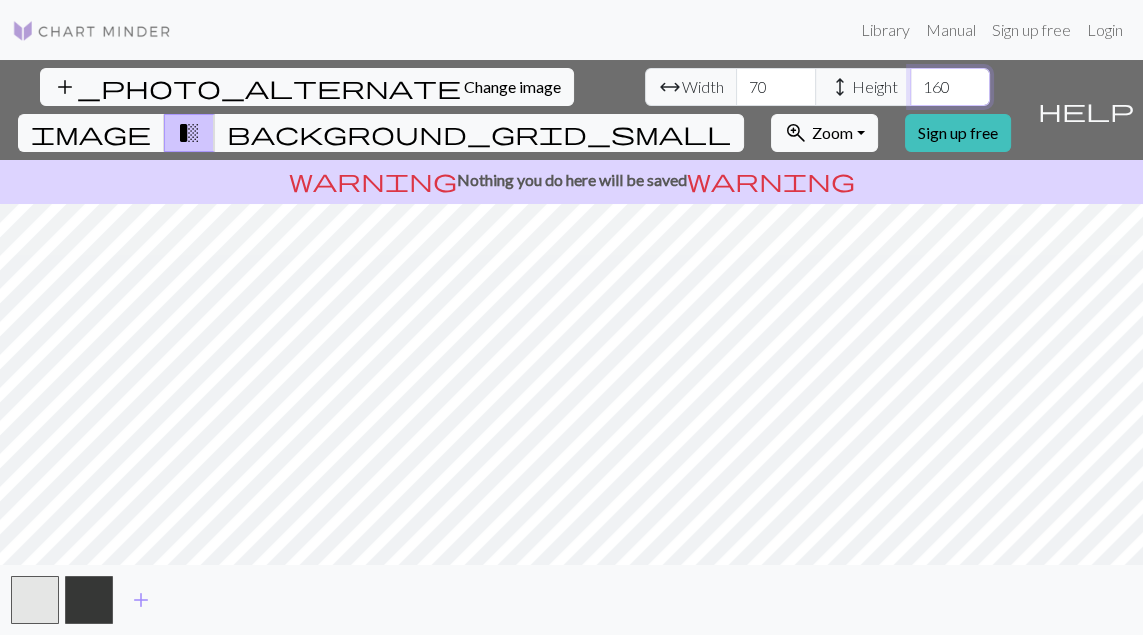 type on "160" 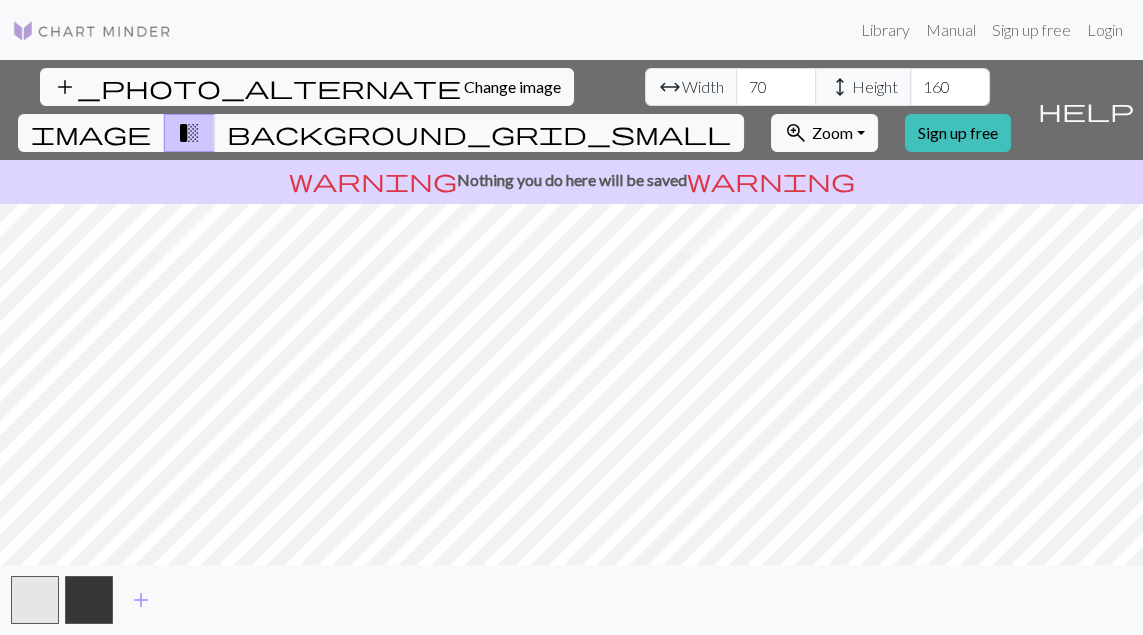 click on "warning  Nothing you do here will be saved  warning" at bounding box center [571, 180] 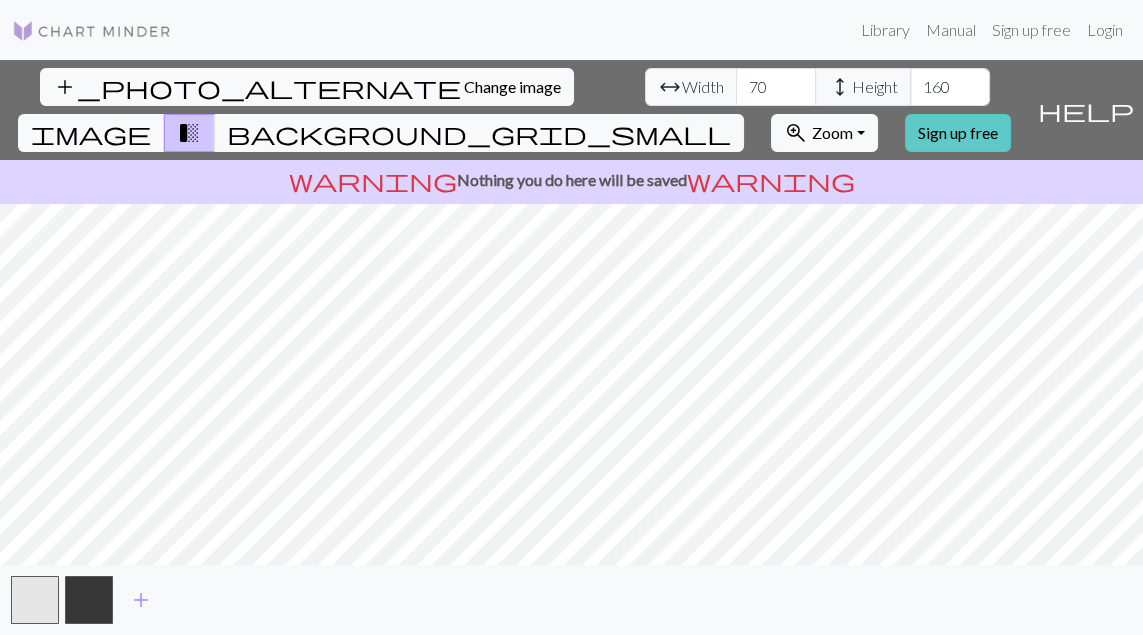 click on "Sign up free" at bounding box center (958, 133) 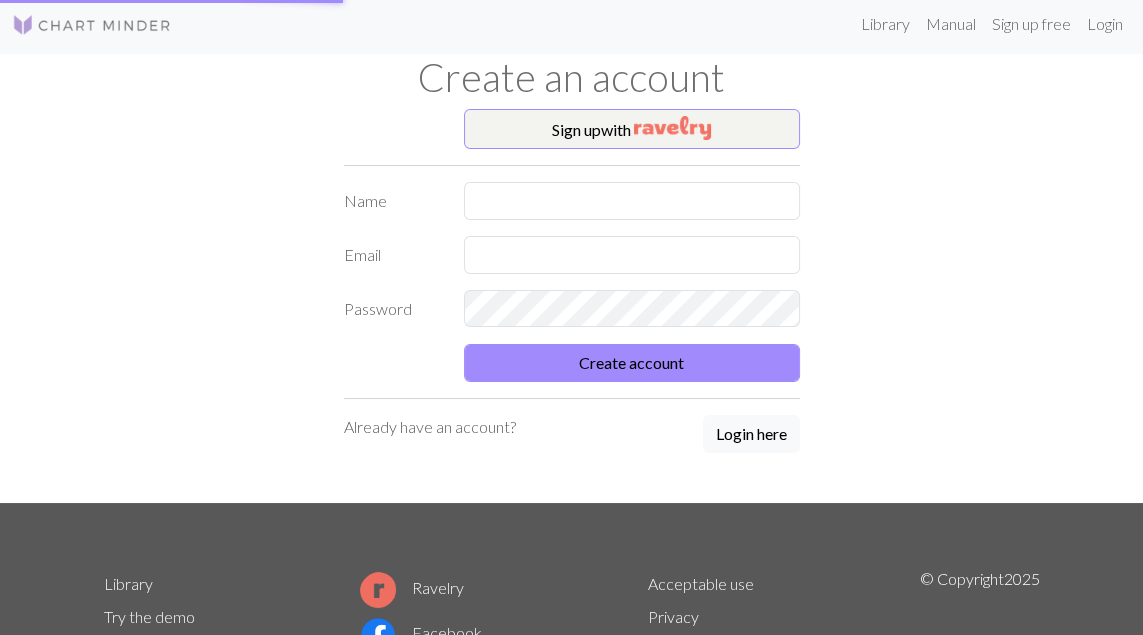 scroll, scrollTop: 0, scrollLeft: 0, axis: both 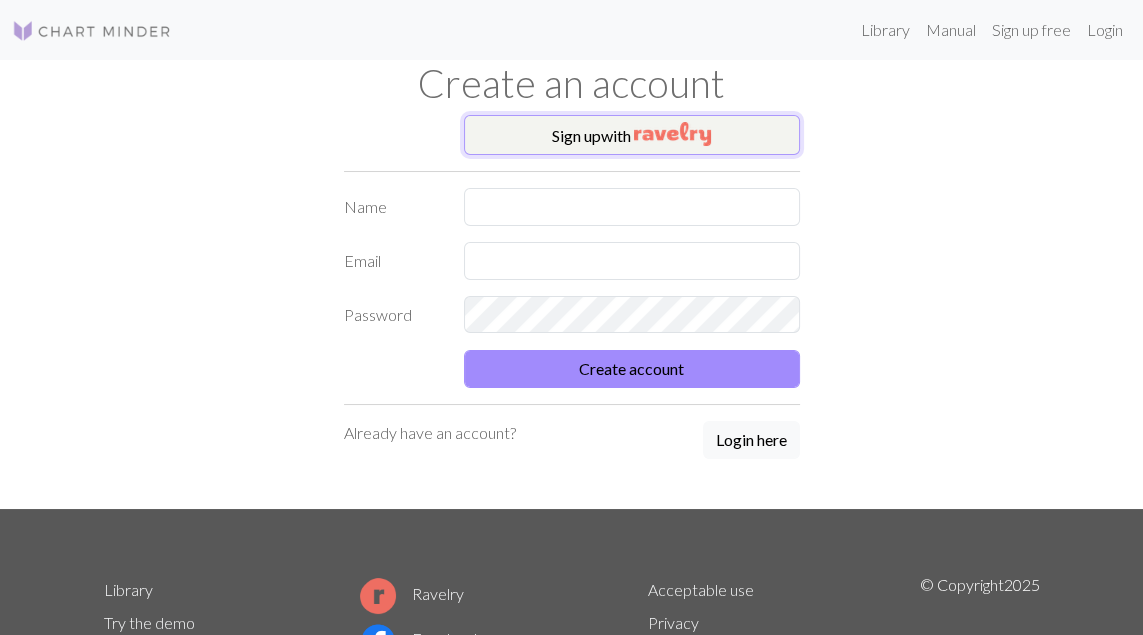 click on "Sign up  with" at bounding box center (632, 135) 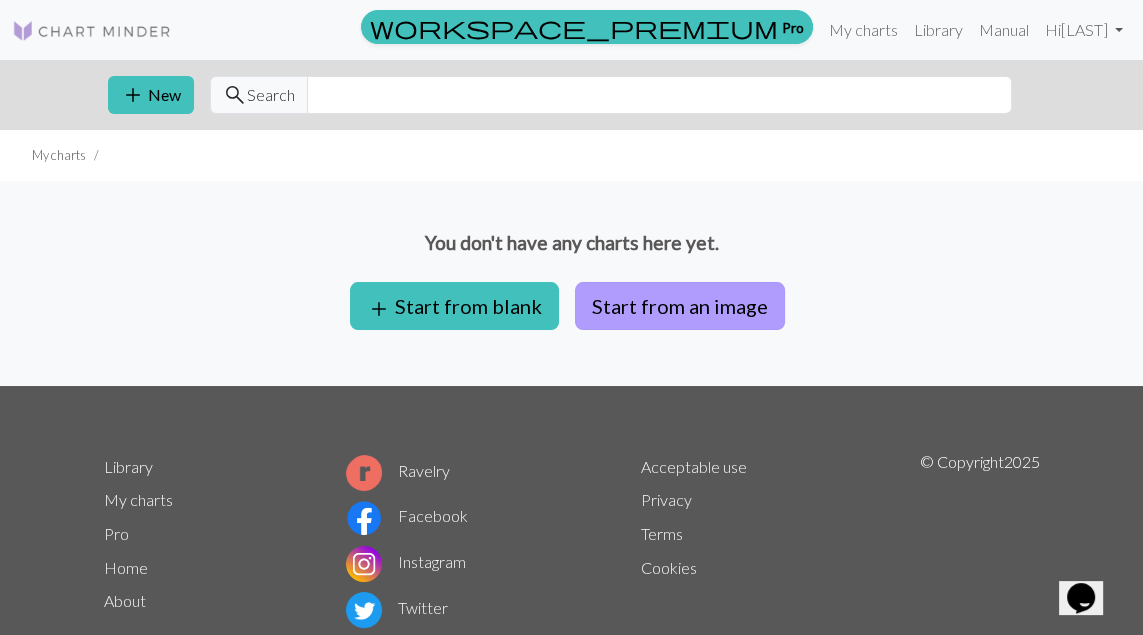 click on "Start from an image" at bounding box center (680, 306) 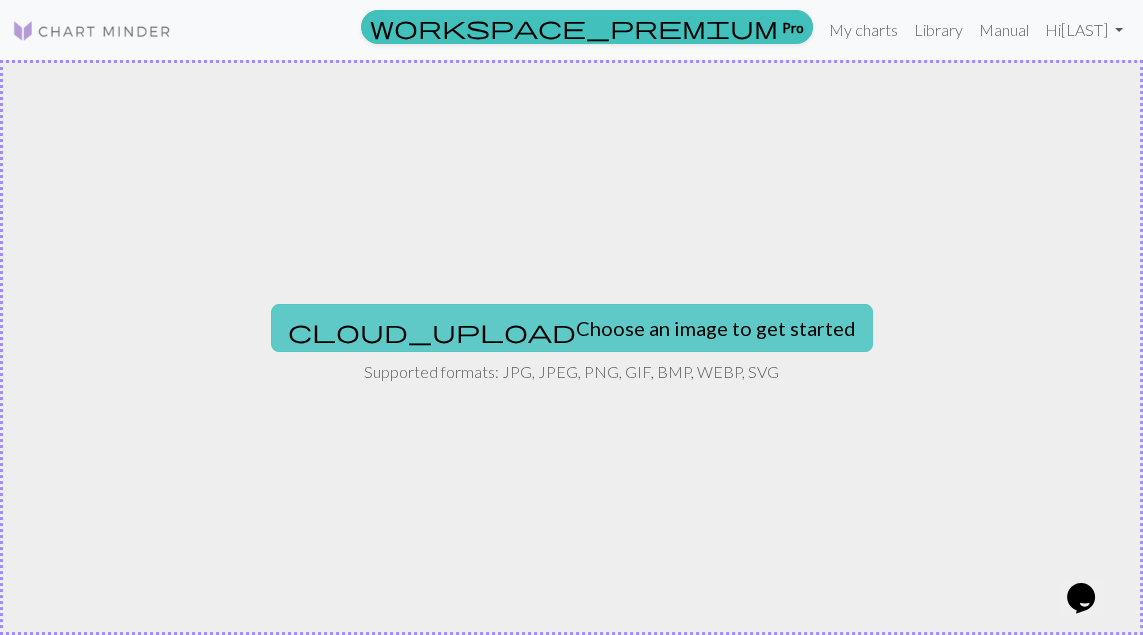 click on "cloud_upload  Choose an image to get started" at bounding box center [572, 328] 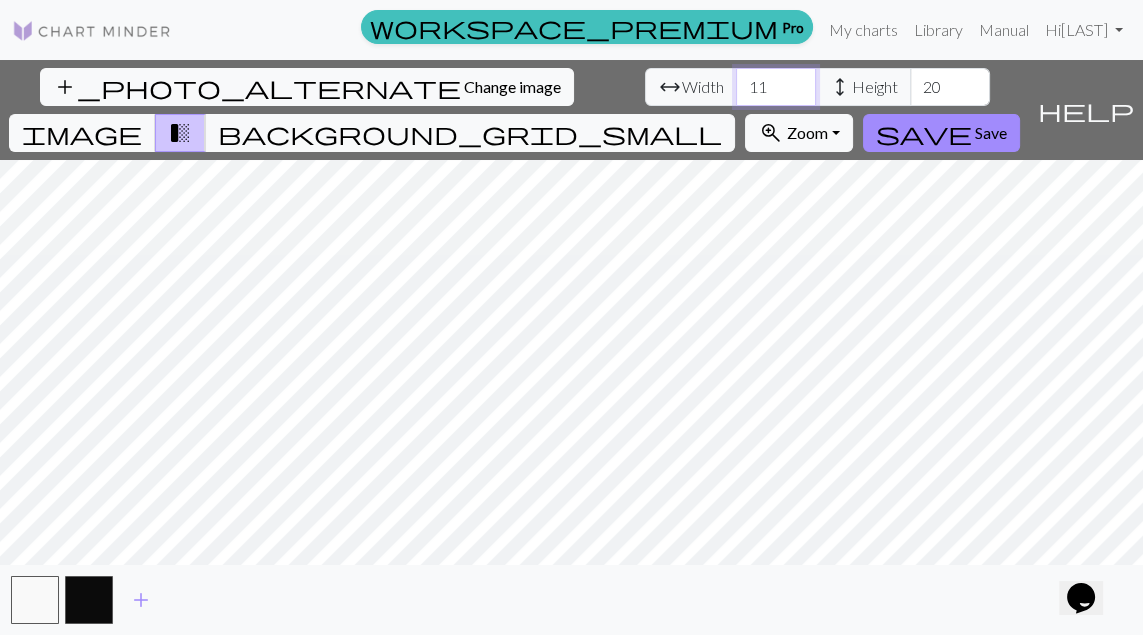 click on "11" at bounding box center (776, 87) 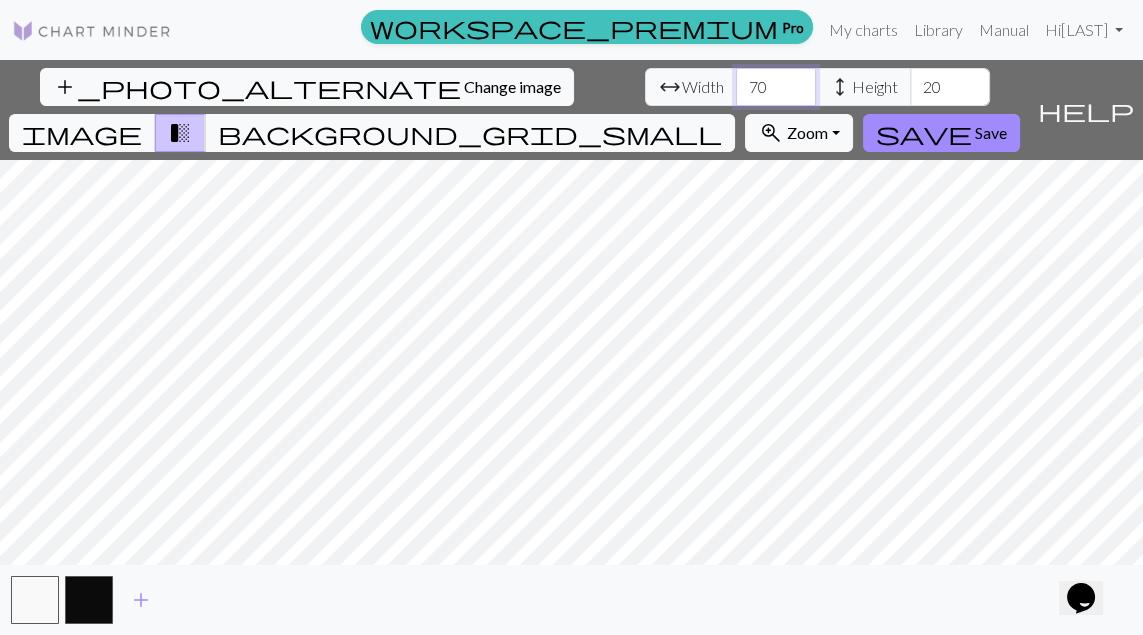 type on "70" 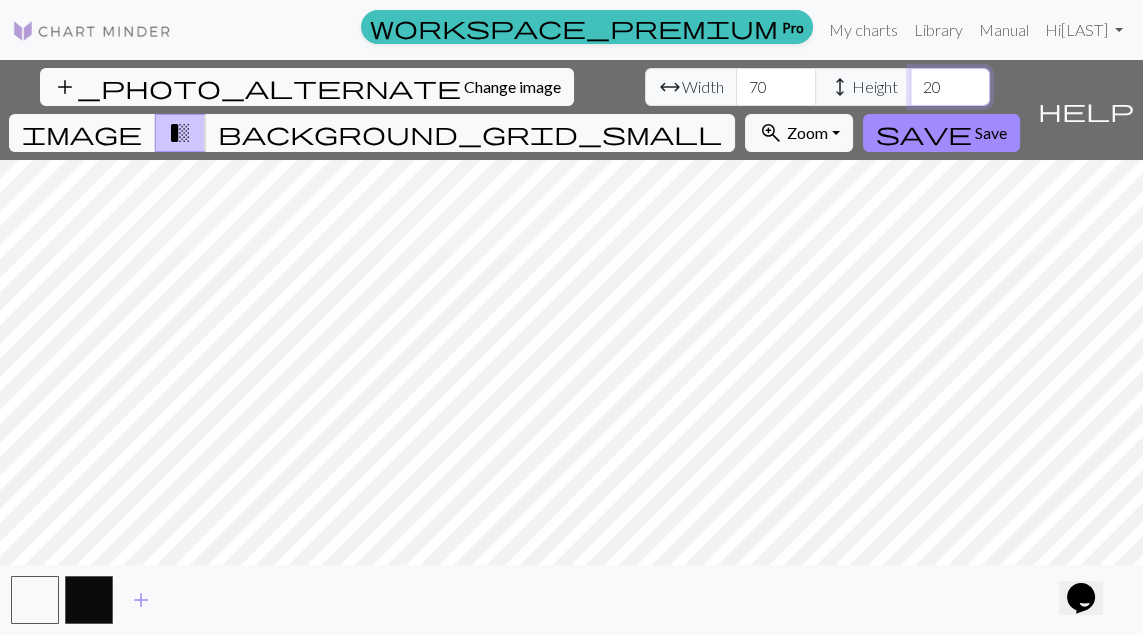 click on "20" at bounding box center [950, 87] 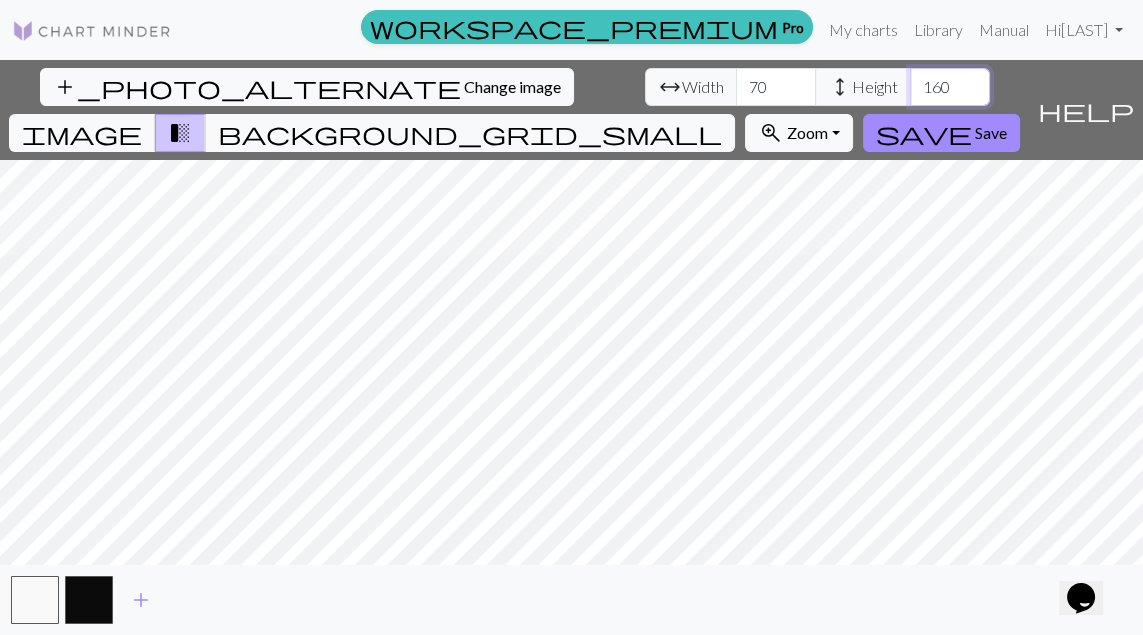 type on "160" 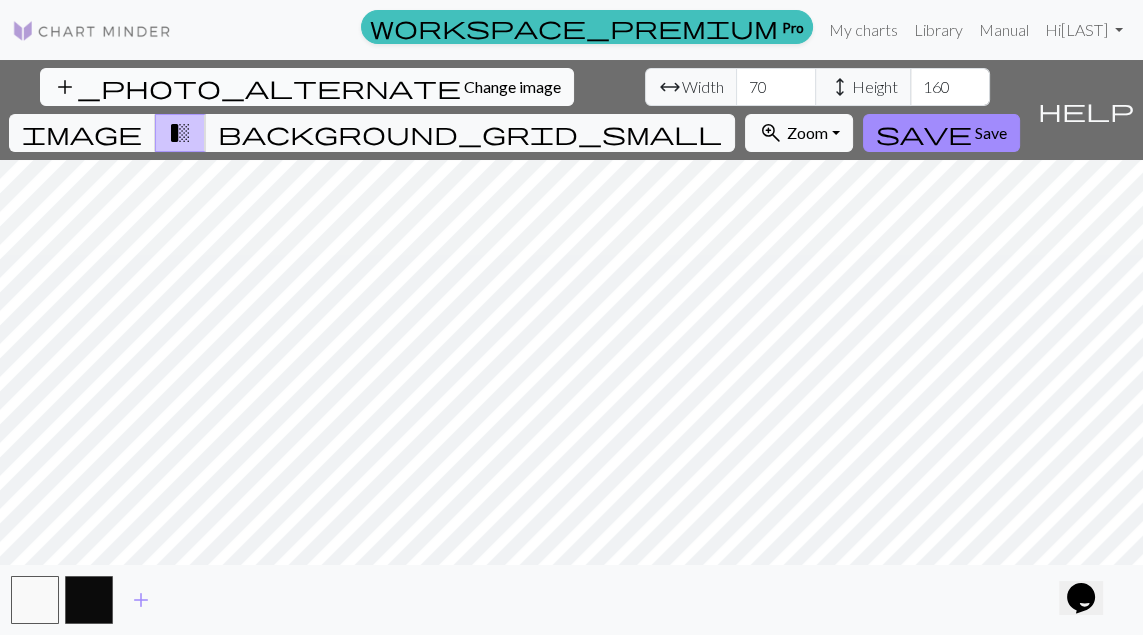 click on "Change image" at bounding box center (512, 86) 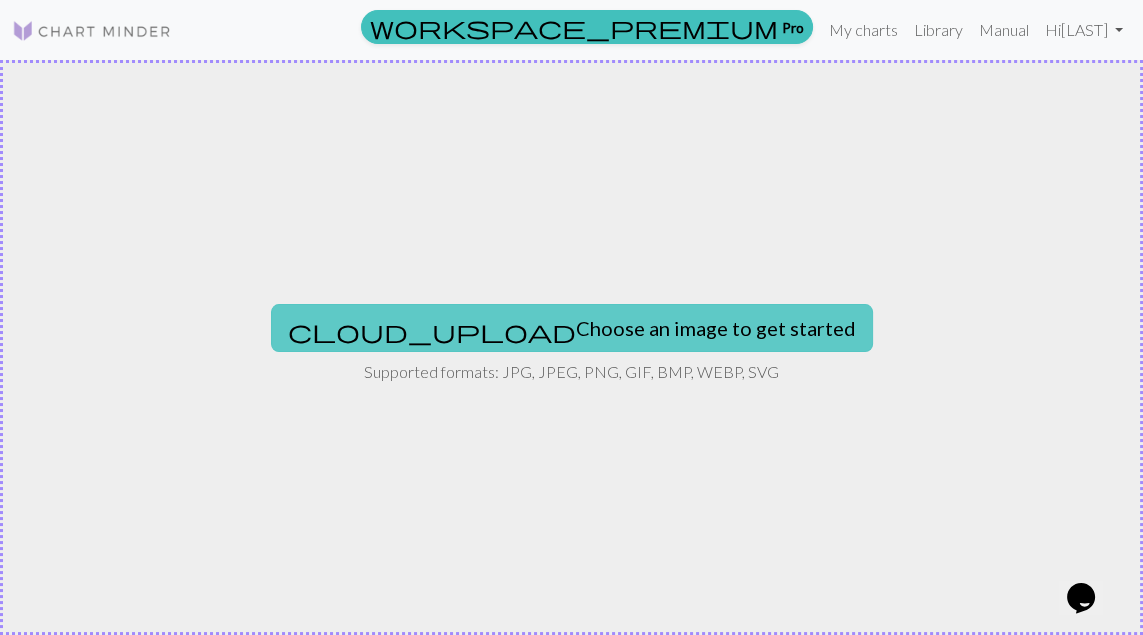 click on "cloud_upload  Choose an image to get started" at bounding box center (572, 328) 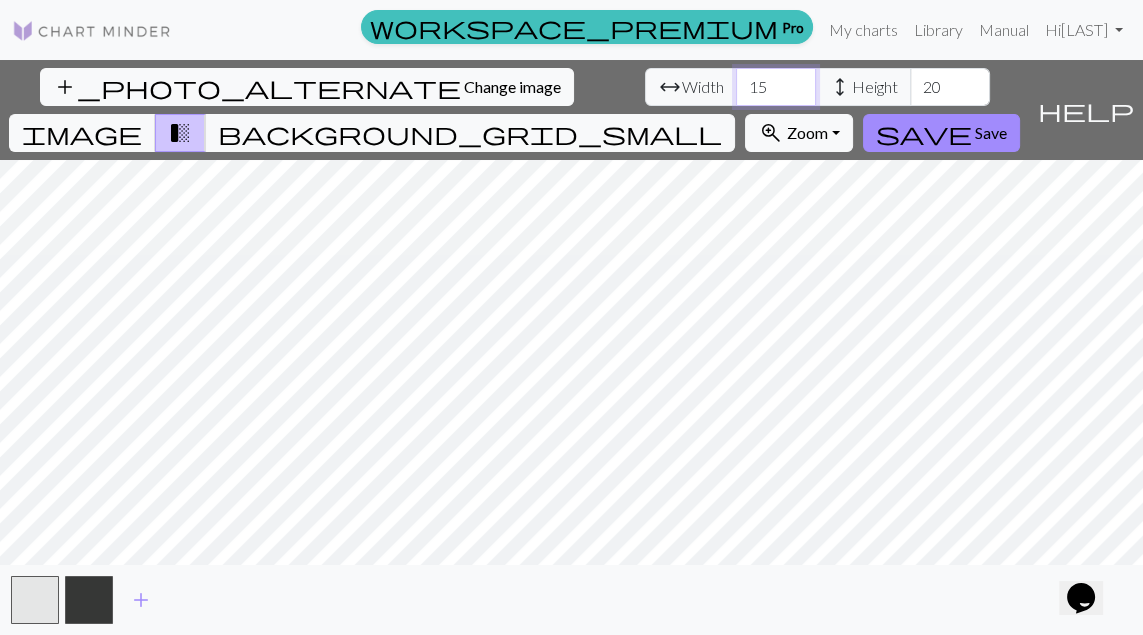 click on "15" at bounding box center (776, 87) 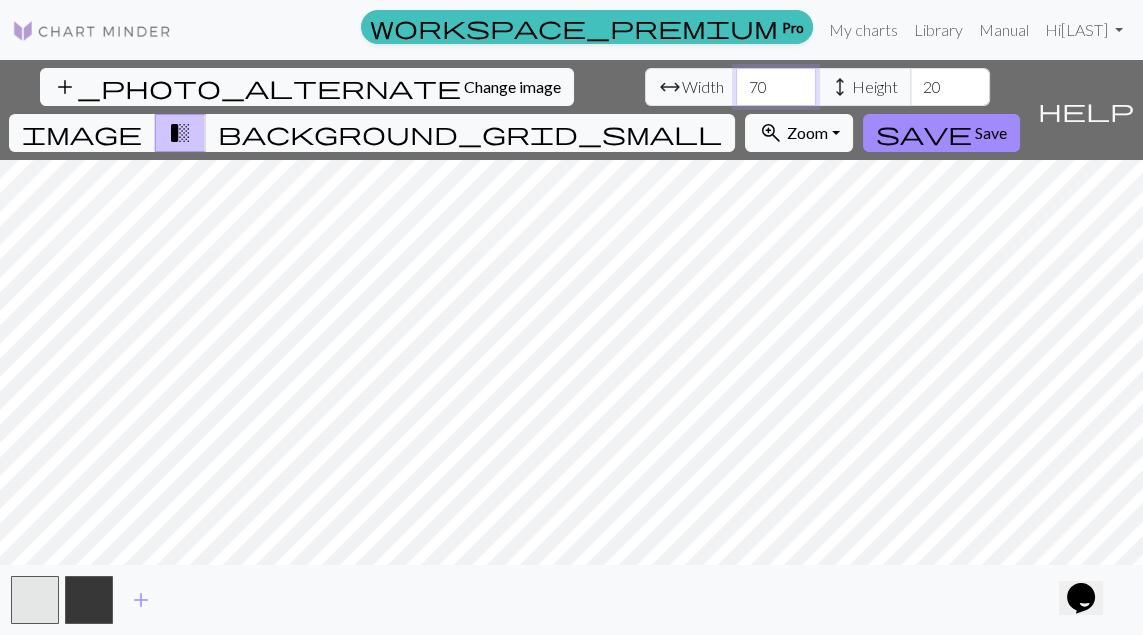 type on "70" 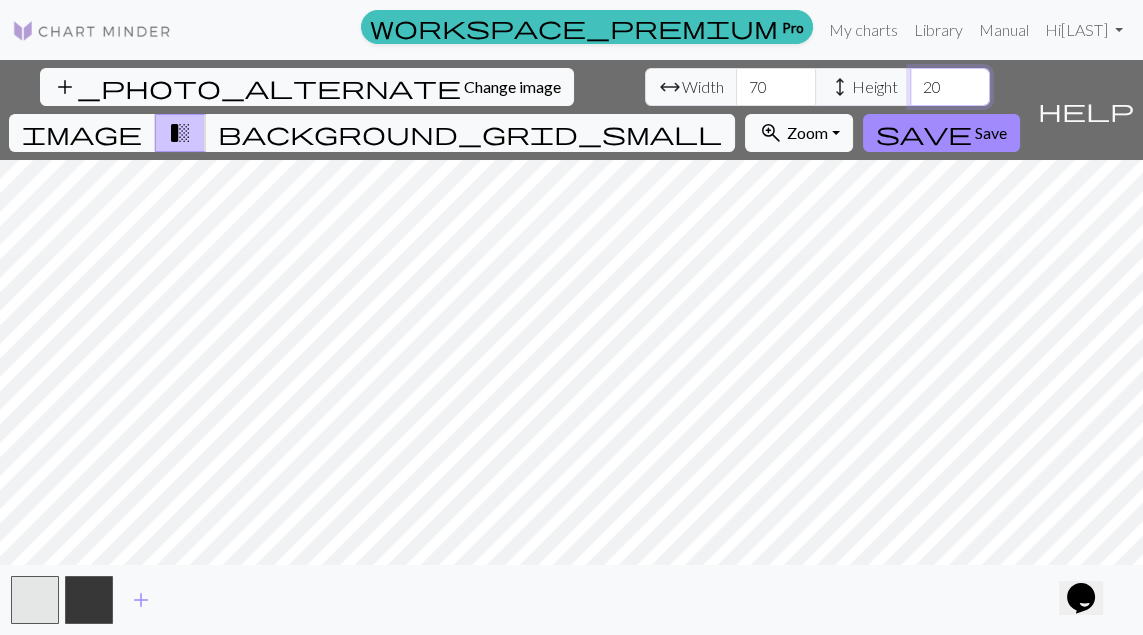 click on "20" at bounding box center [950, 87] 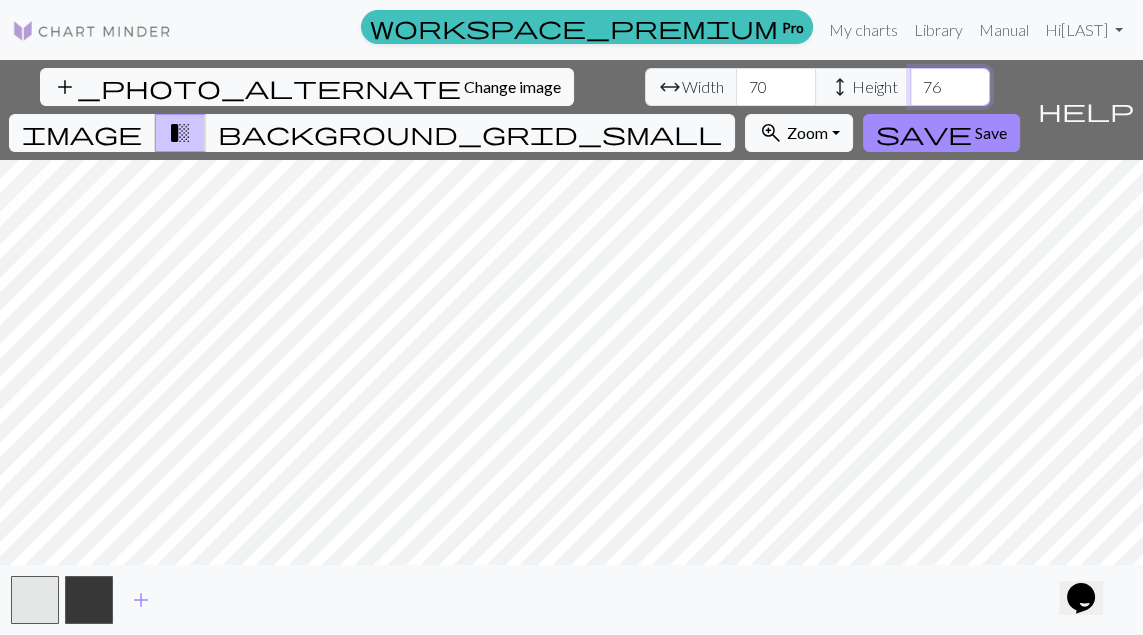 type on "7" 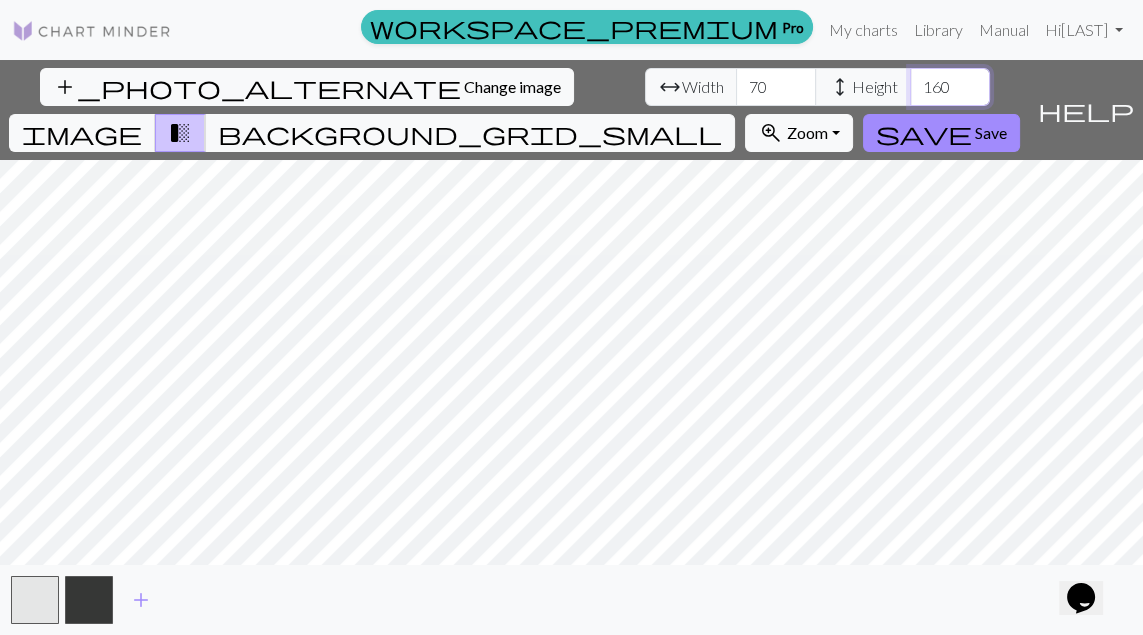 type on "160" 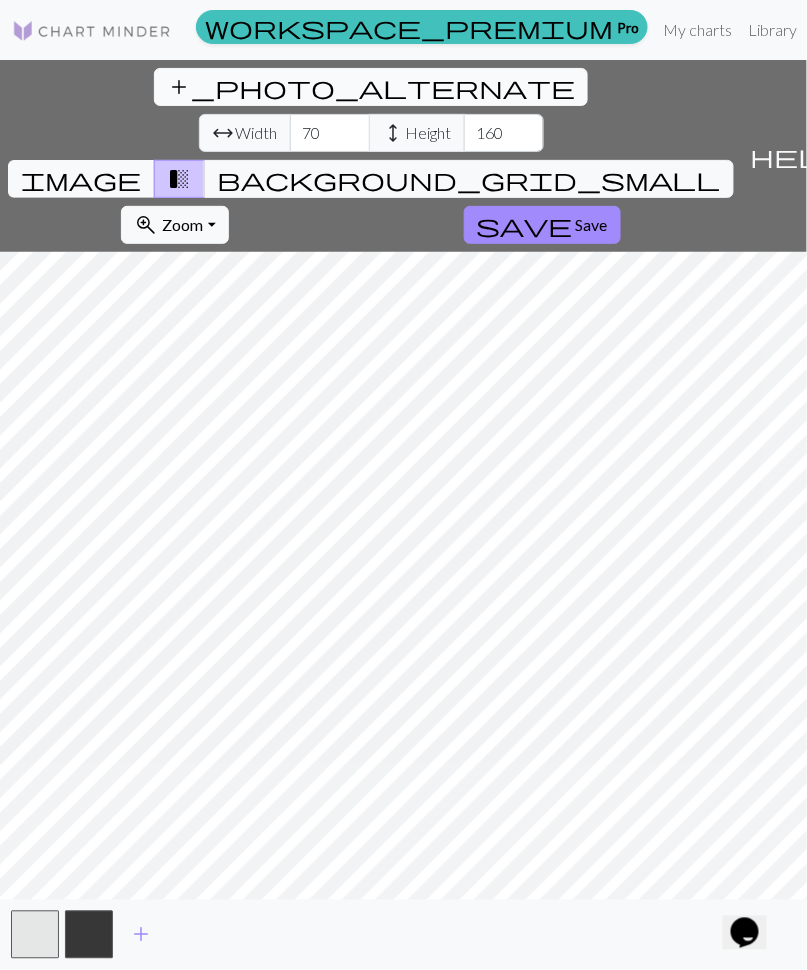 click on "add_photo_alternate" at bounding box center (371, 87) 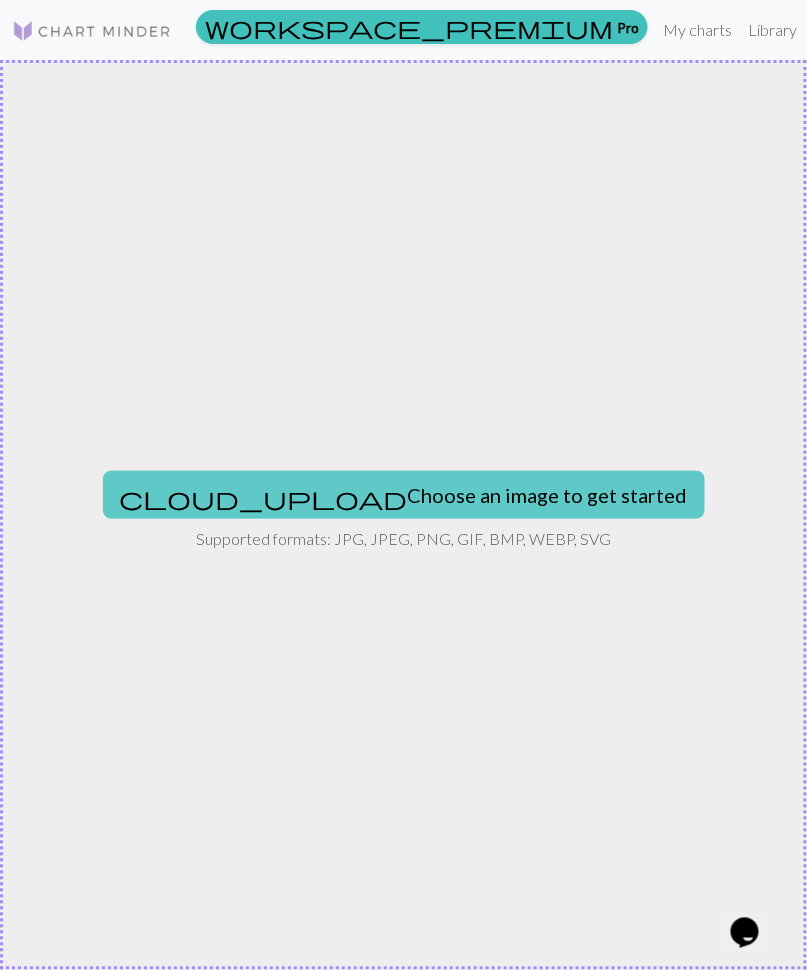 click on "cloud_upload  Choose an image to get started" at bounding box center (404, 495) 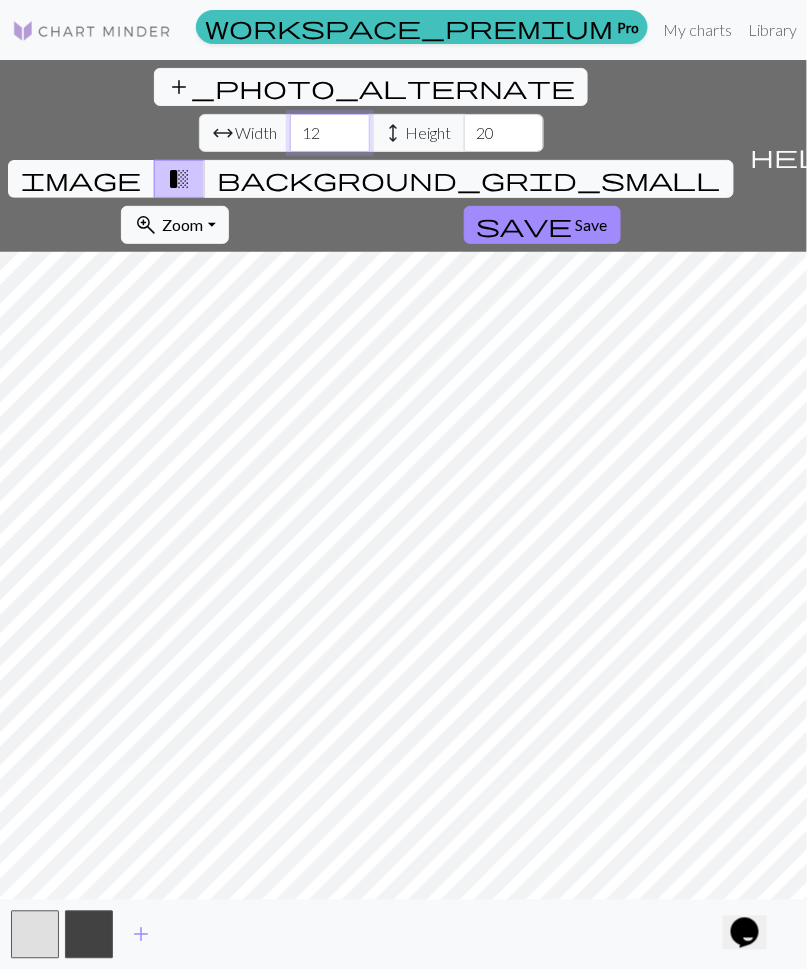 click on "12" at bounding box center [330, 133] 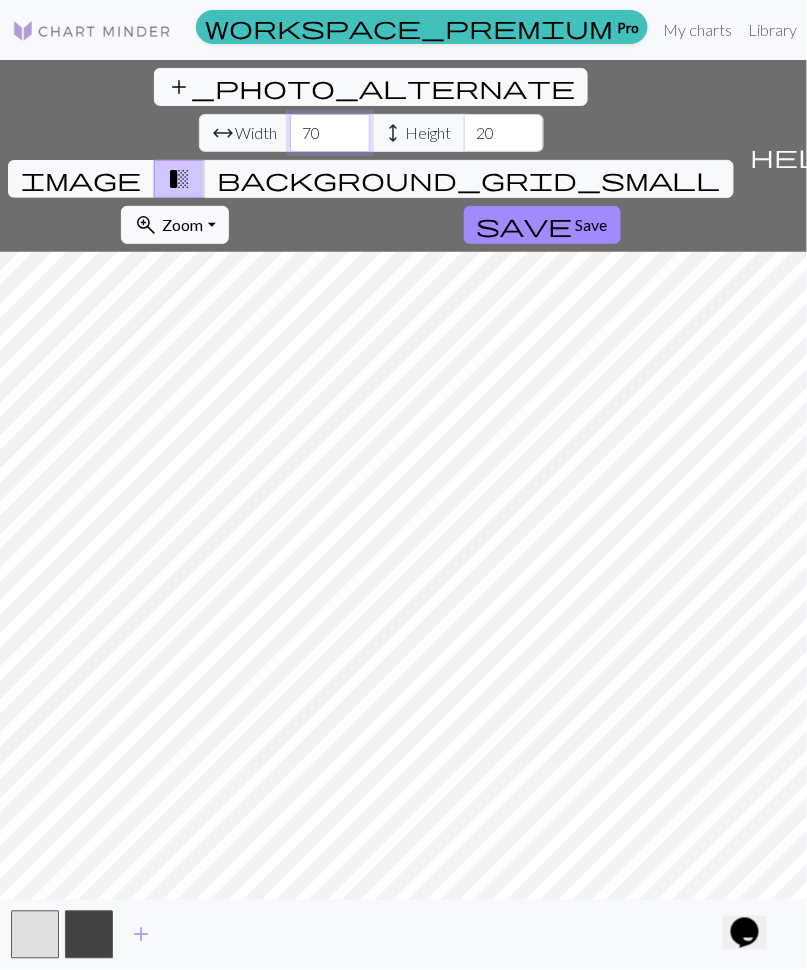 type on "70" 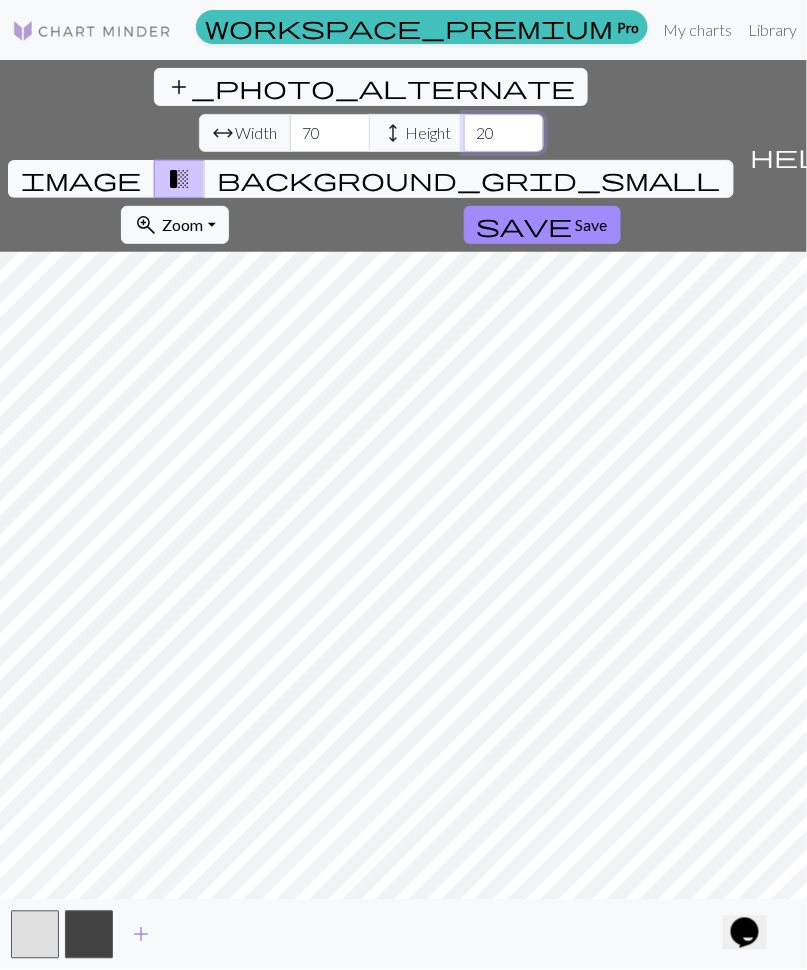 click on "20" at bounding box center (504, 133) 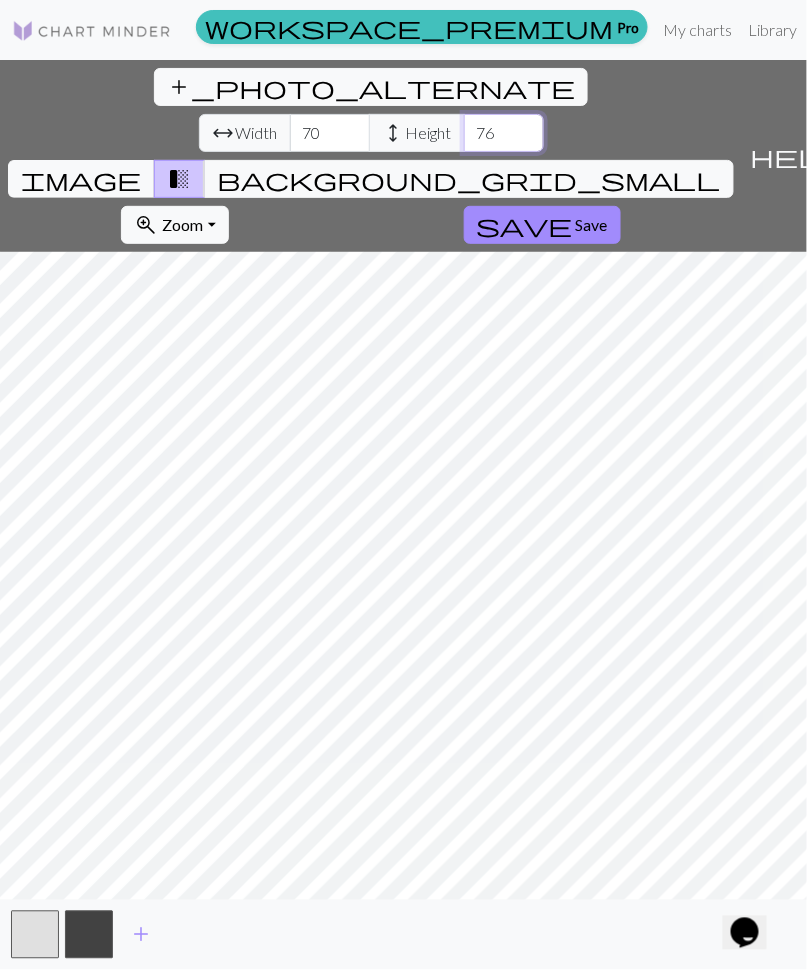 type on "7" 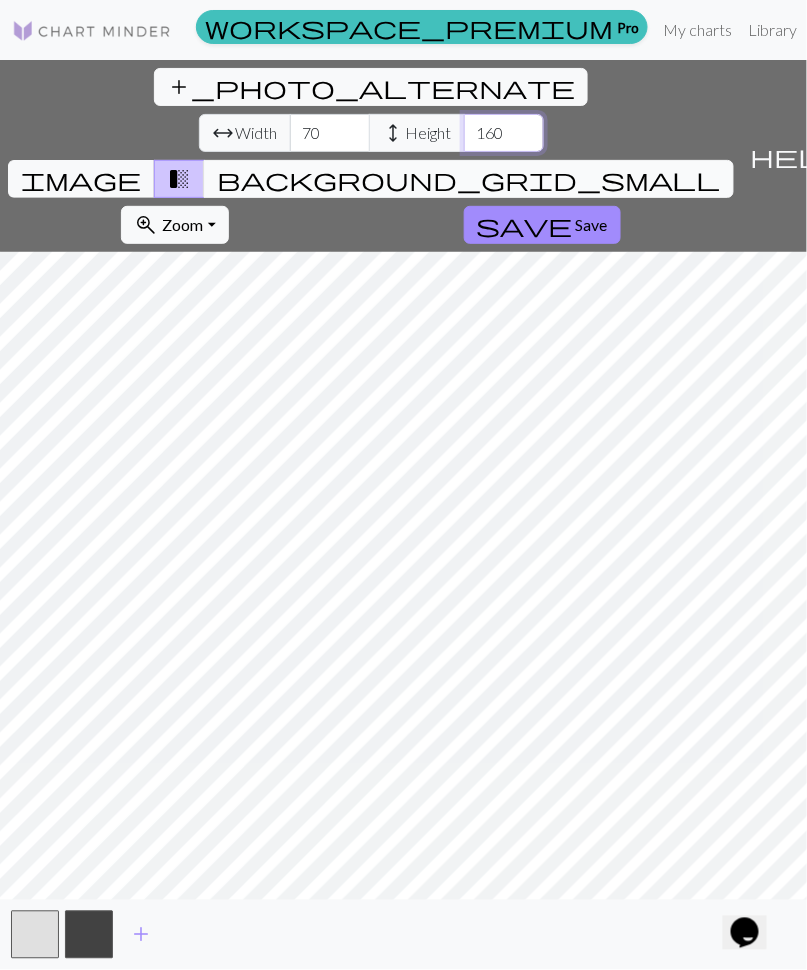 type on "160" 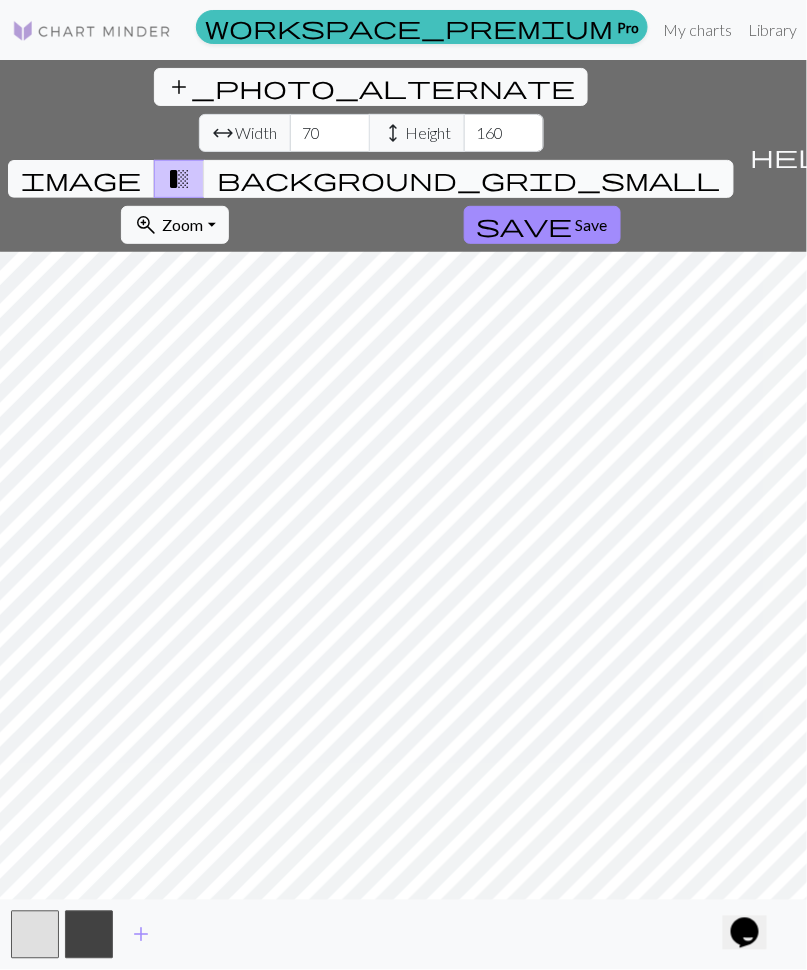 click on "transition_fade" at bounding box center [179, 179] 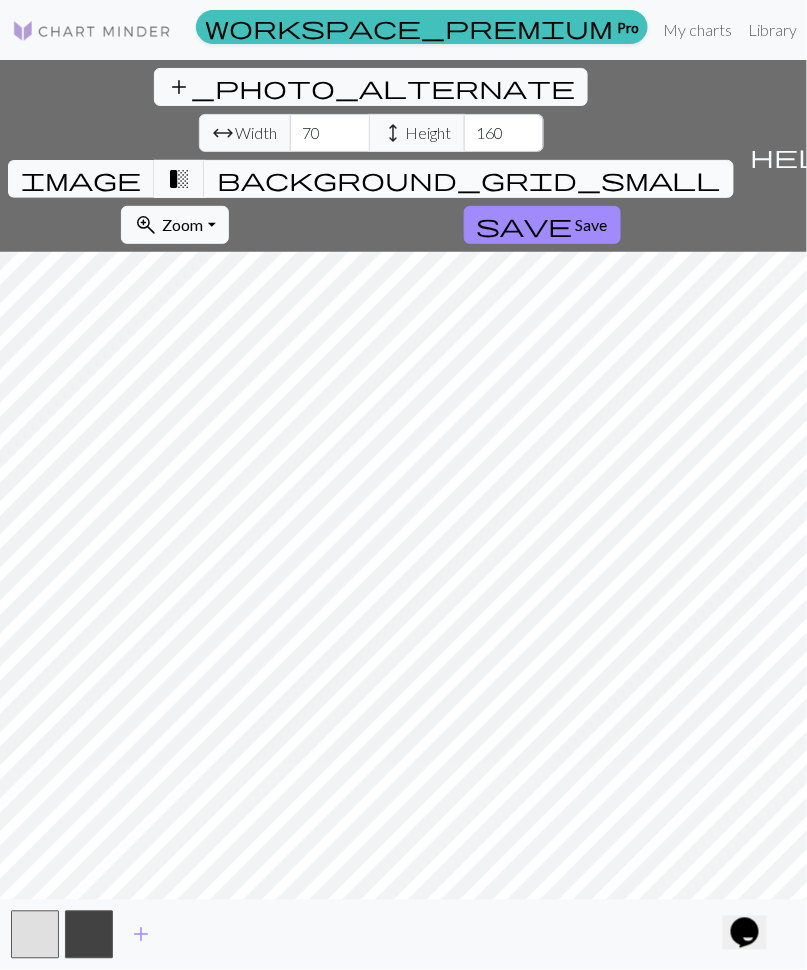 click on "background_grid_small" at bounding box center [469, 179] 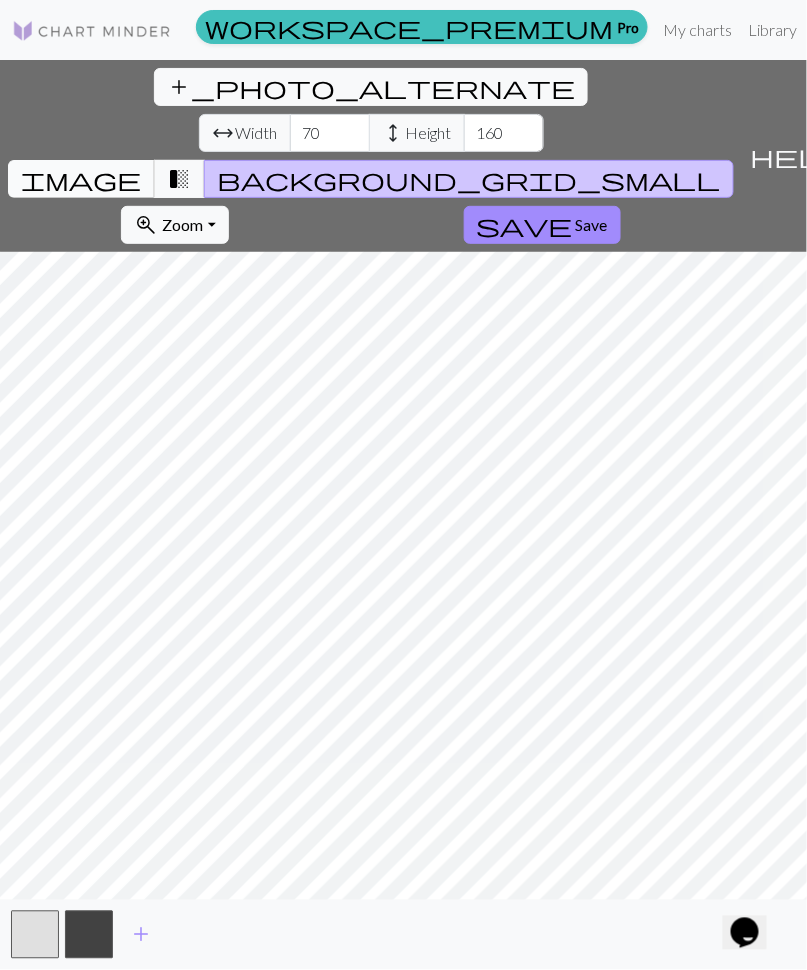click on "image" at bounding box center (81, 179) 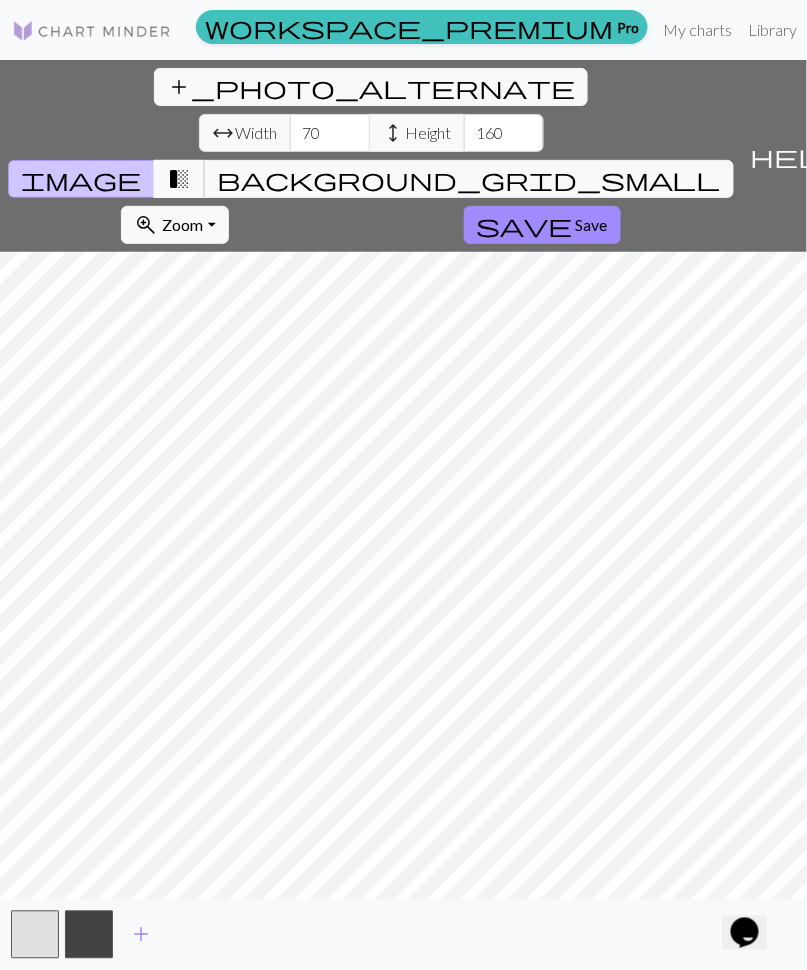 click on "transition_fade" at bounding box center (179, 179) 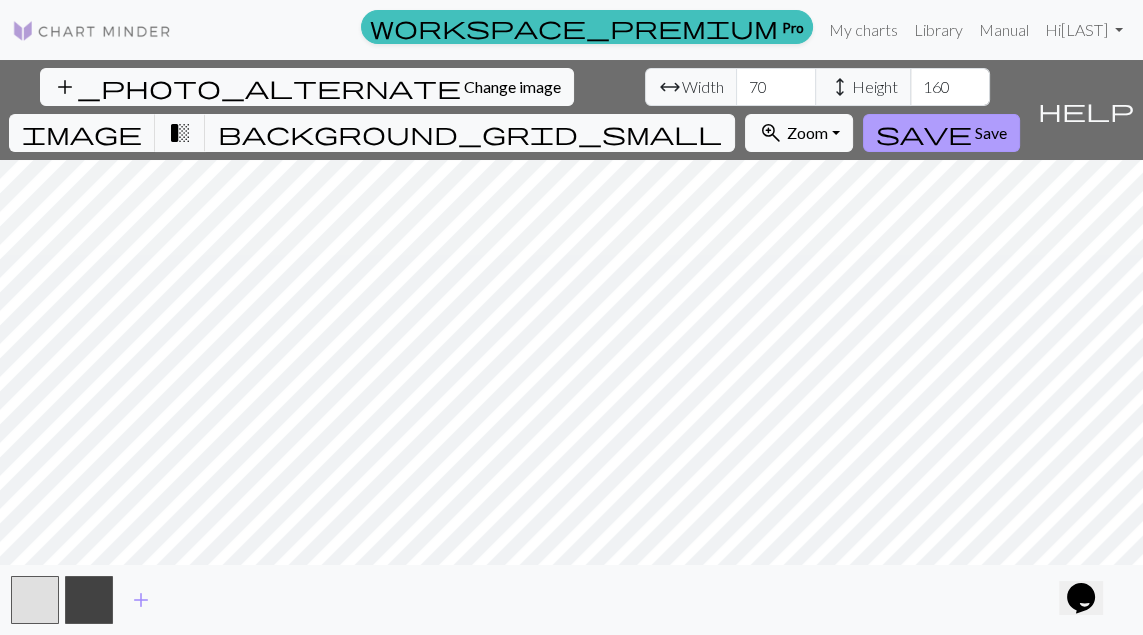 click on "Save" at bounding box center [991, 132] 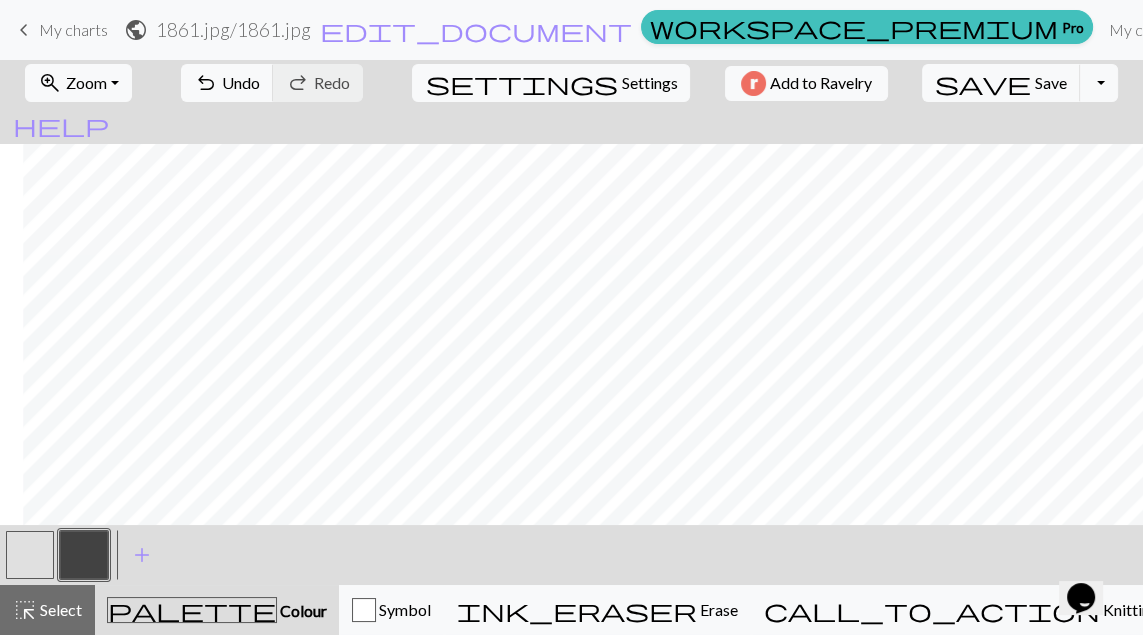 scroll, scrollTop: 0, scrollLeft: 146, axis: horizontal 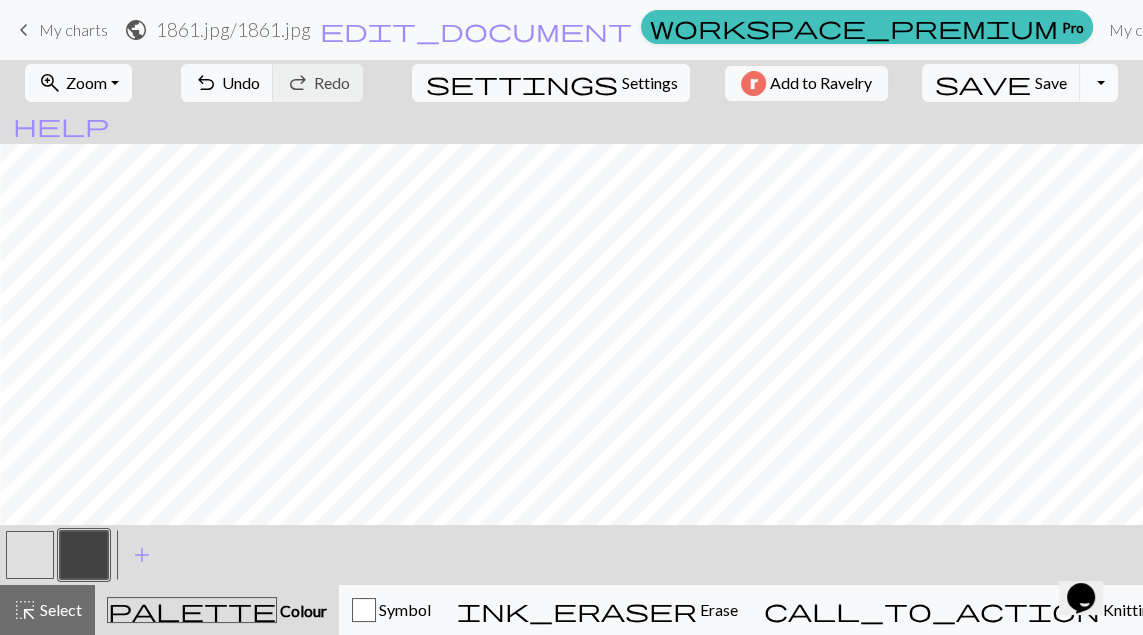 click on "Toggle Dropdown" at bounding box center (1099, 83) 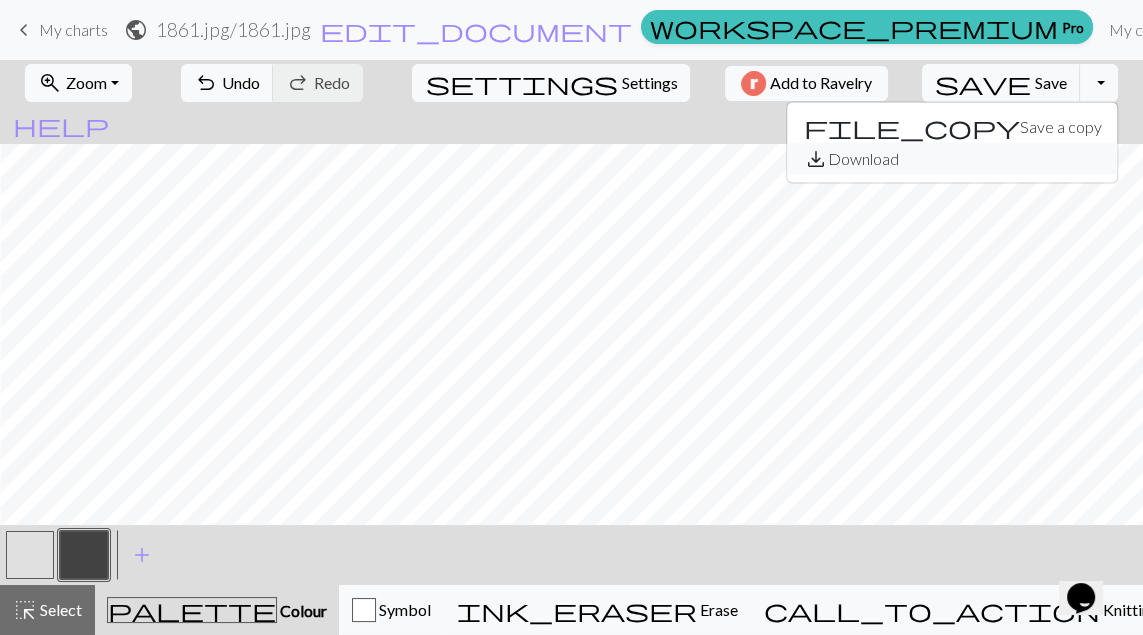 click on "save_alt  Download" at bounding box center (952, 159) 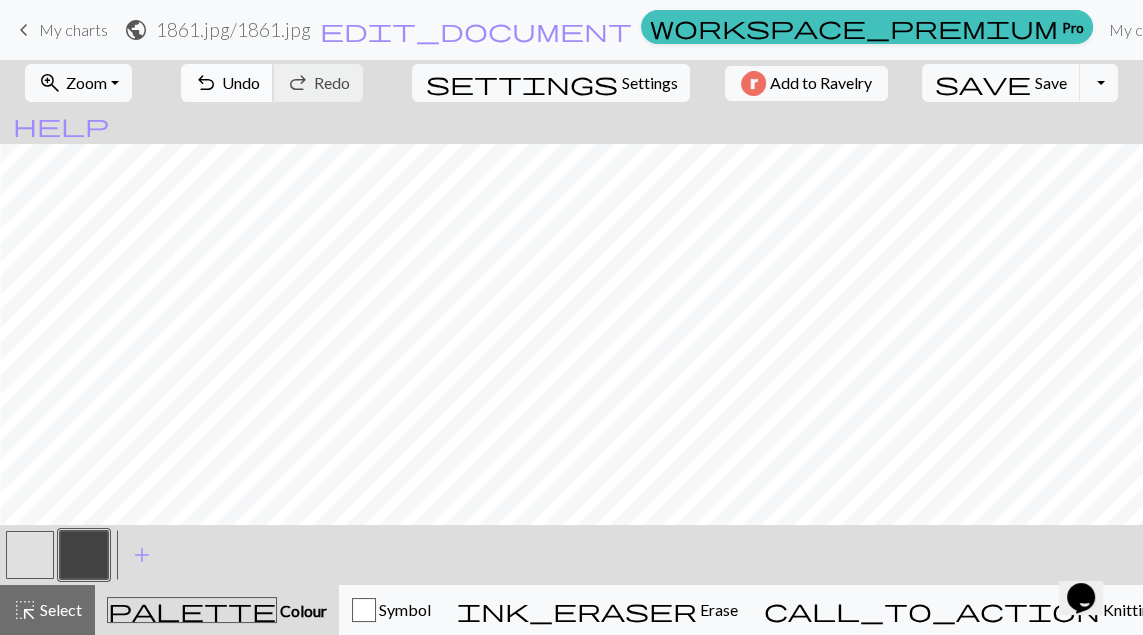click on "Undo" at bounding box center (241, 82) 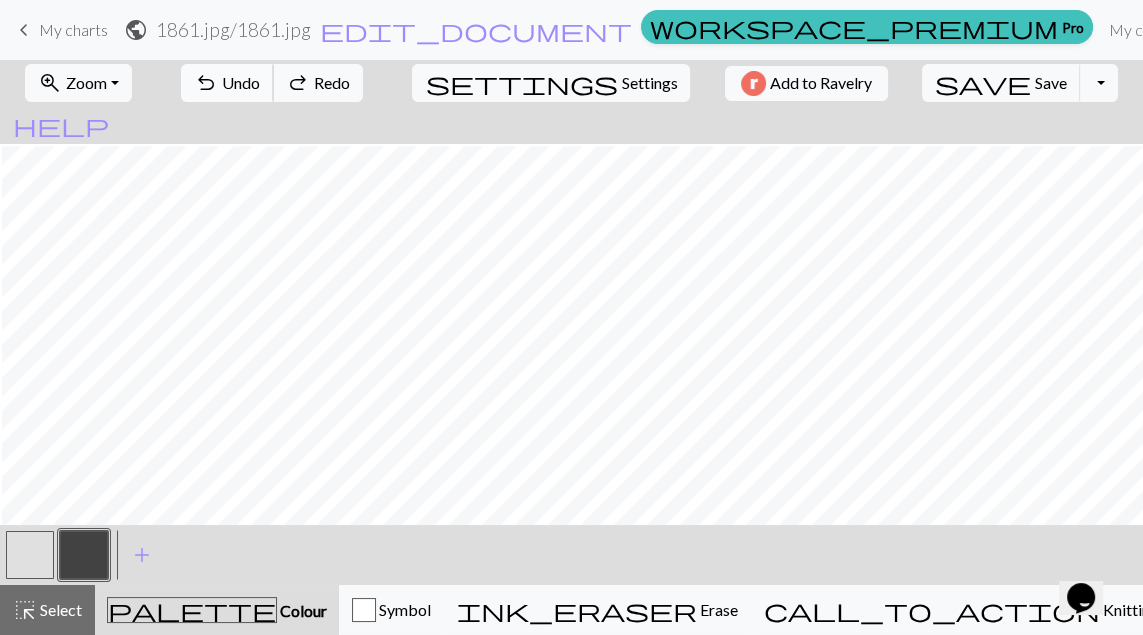 scroll, scrollTop: 2, scrollLeft: 148, axis: both 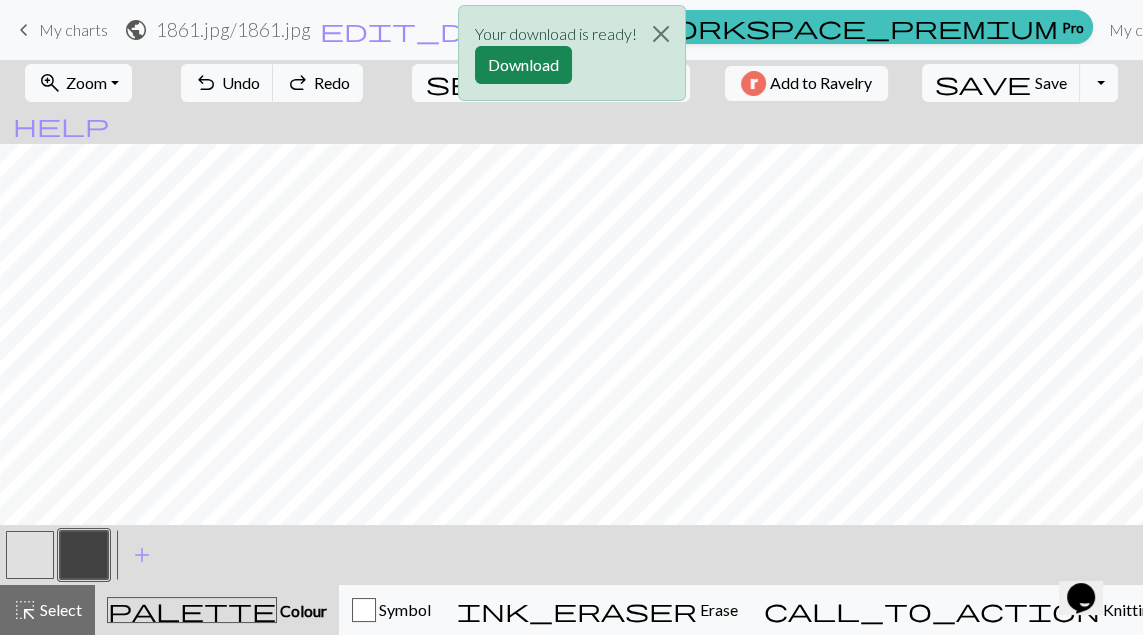 click on "Your download is ready! Download" at bounding box center (571, 58) 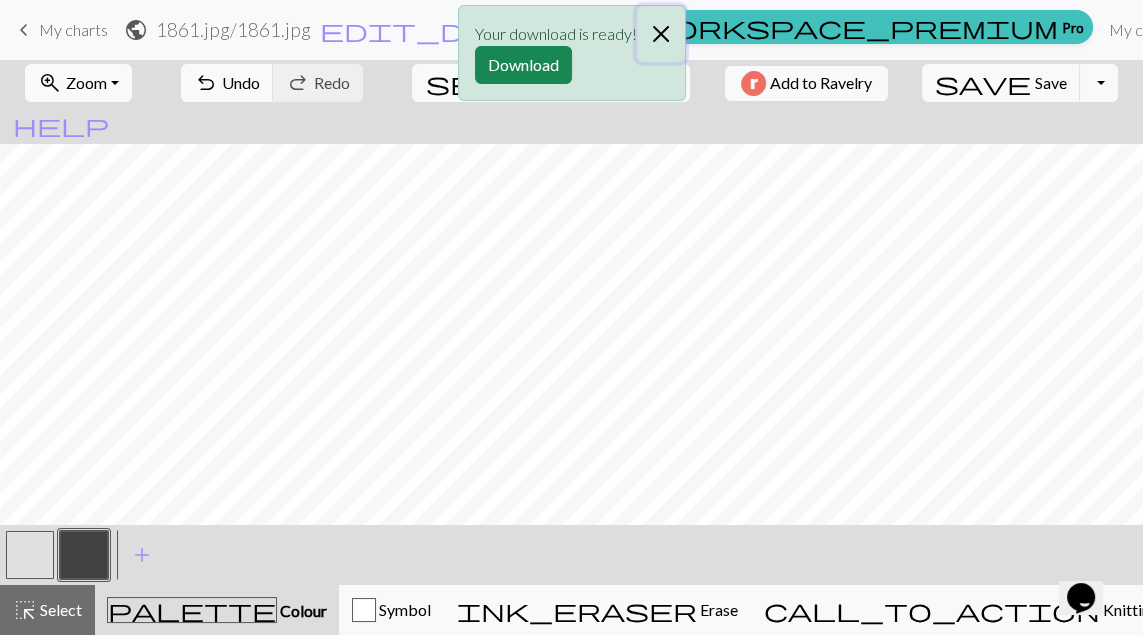 click at bounding box center [661, 34] 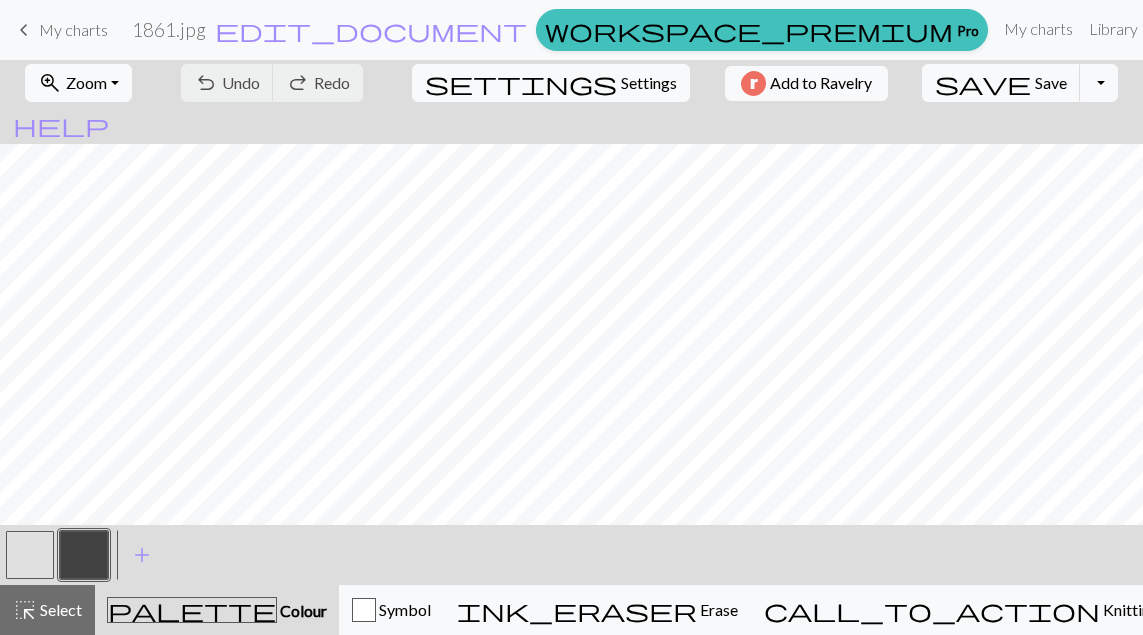 scroll, scrollTop: 0, scrollLeft: 0, axis: both 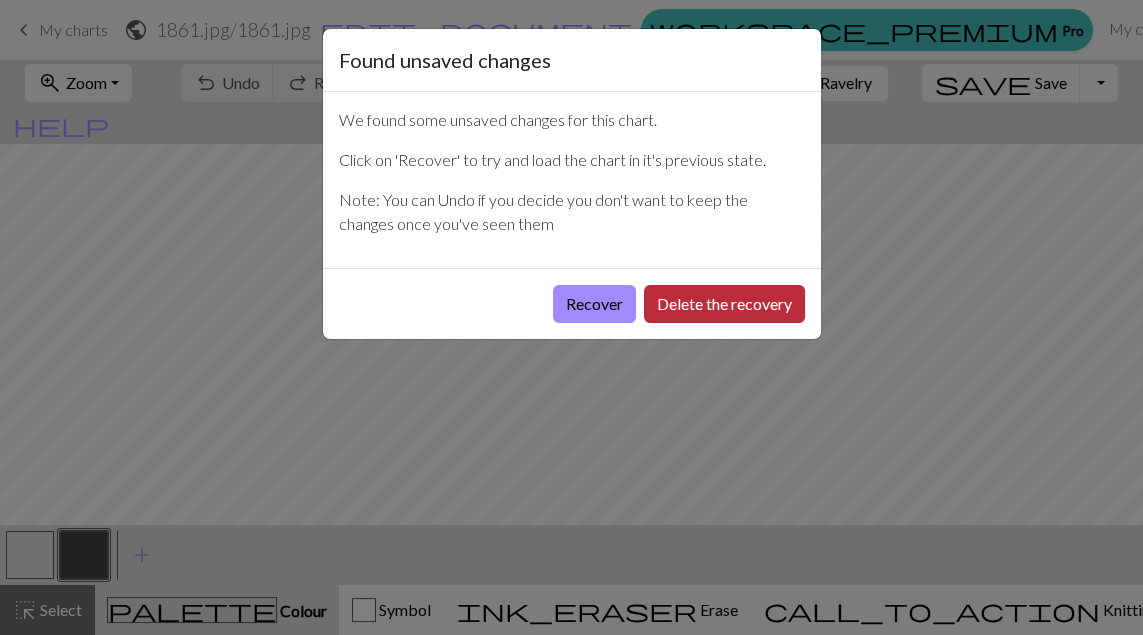click on "Delete the recovery" at bounding box center (724, 304) 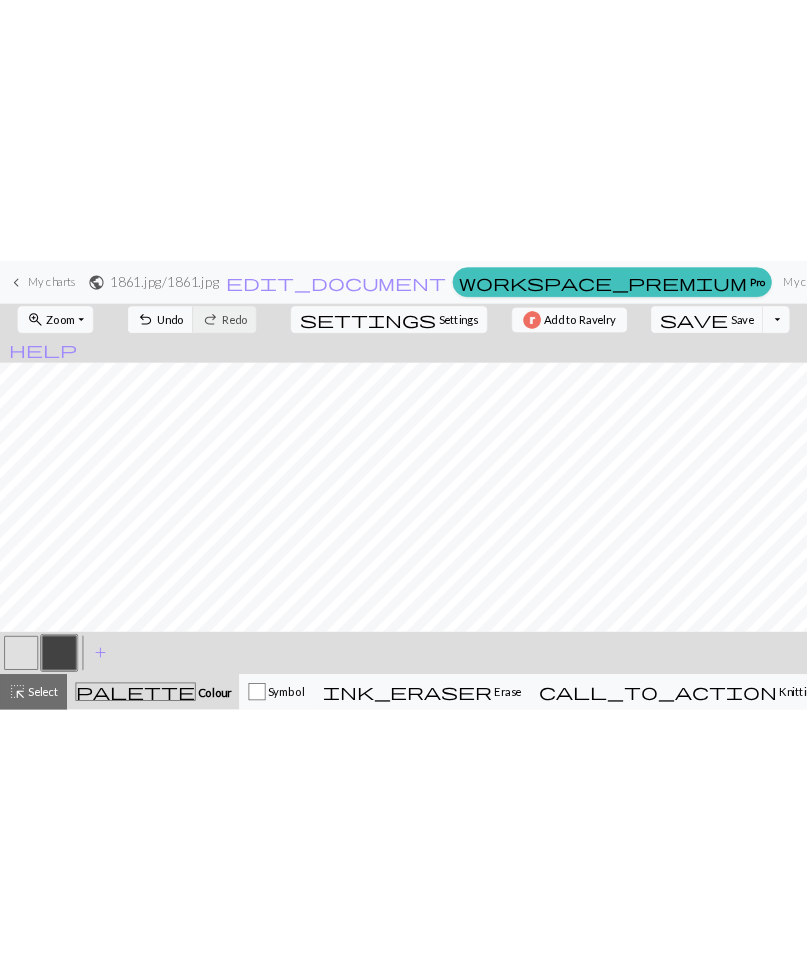 scroll, scrollTop: 0, scrollLeft: 0, axis: both 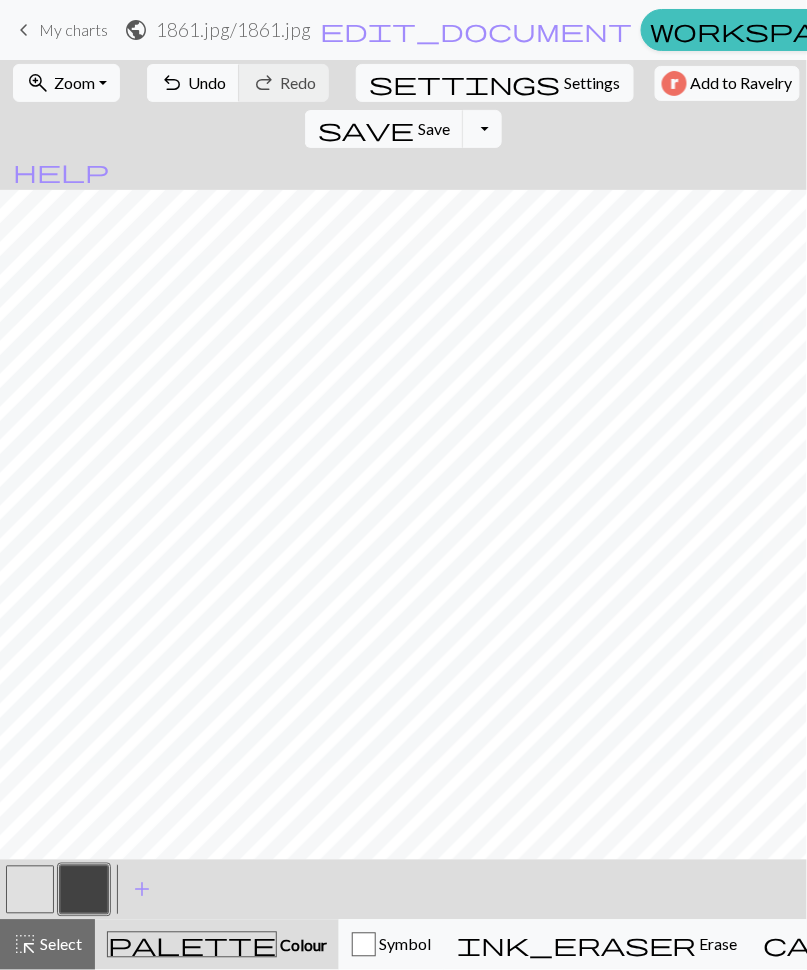 click on "keyboard_arrow_left" at bounding box center (24, 30) 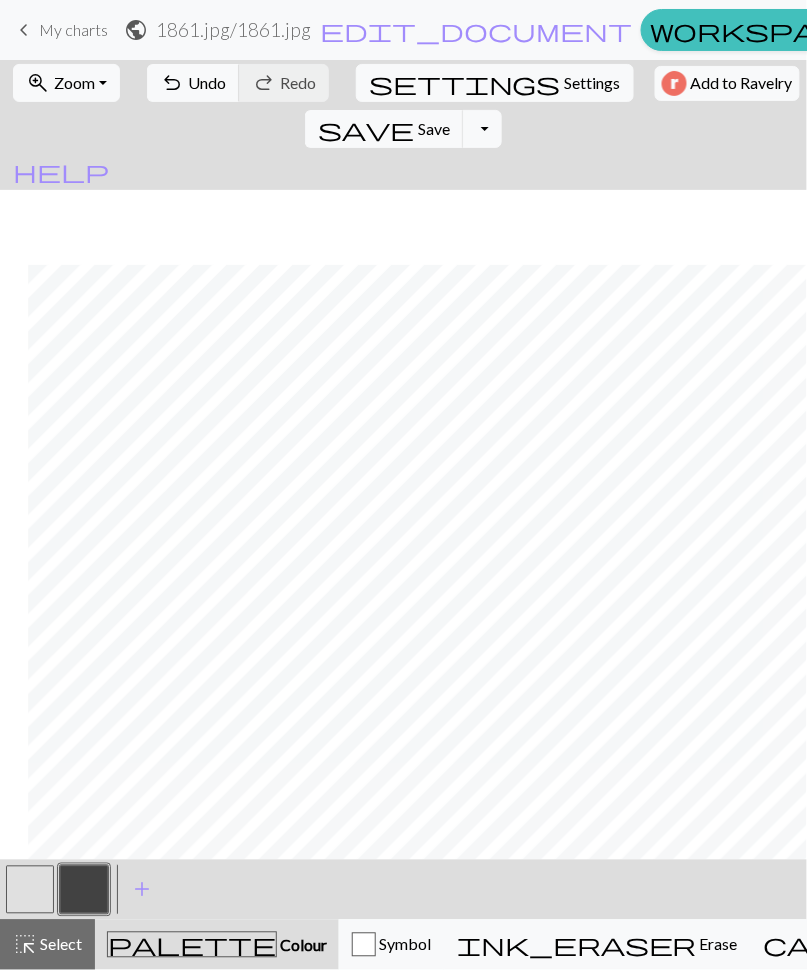 scroll, scrollTop: 396, scrollLeft: 36, axis: both 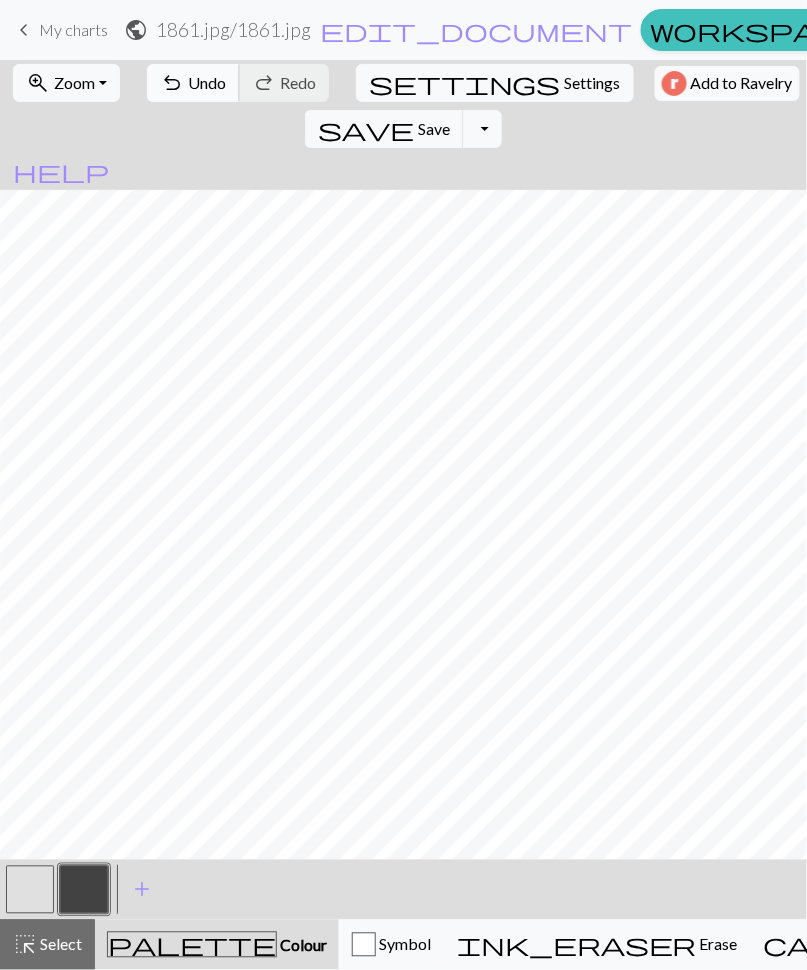 click on "undo" at bounding box center [172, 83] 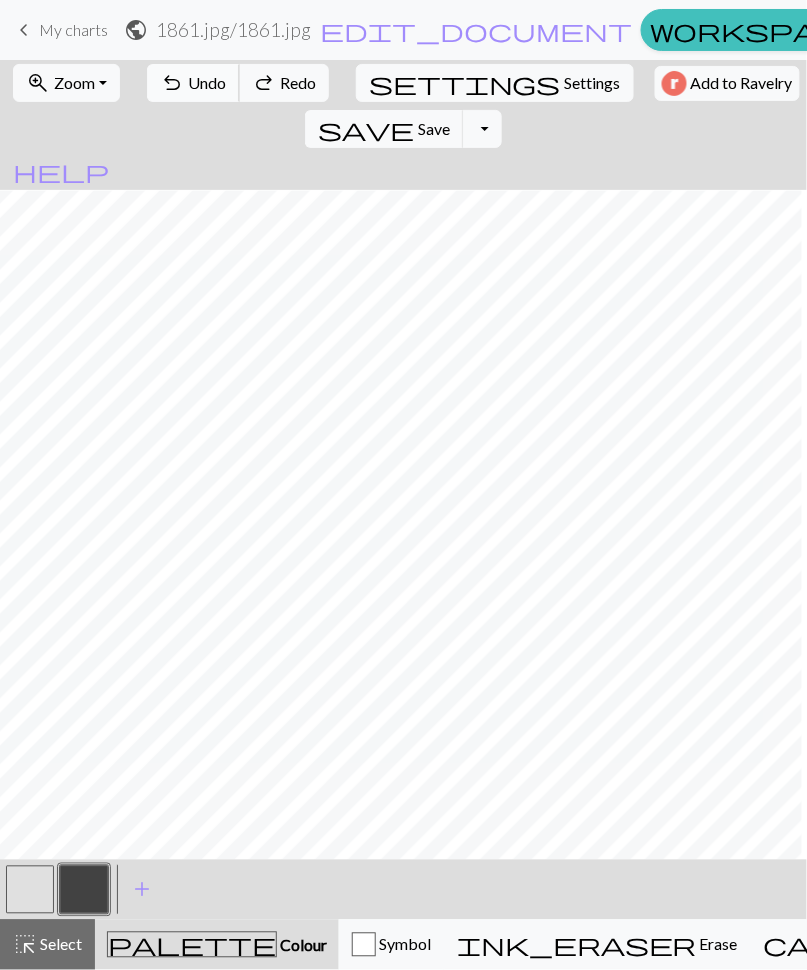 scroll, scrollTop: 979, scrollLeft: 0, axis: vertical 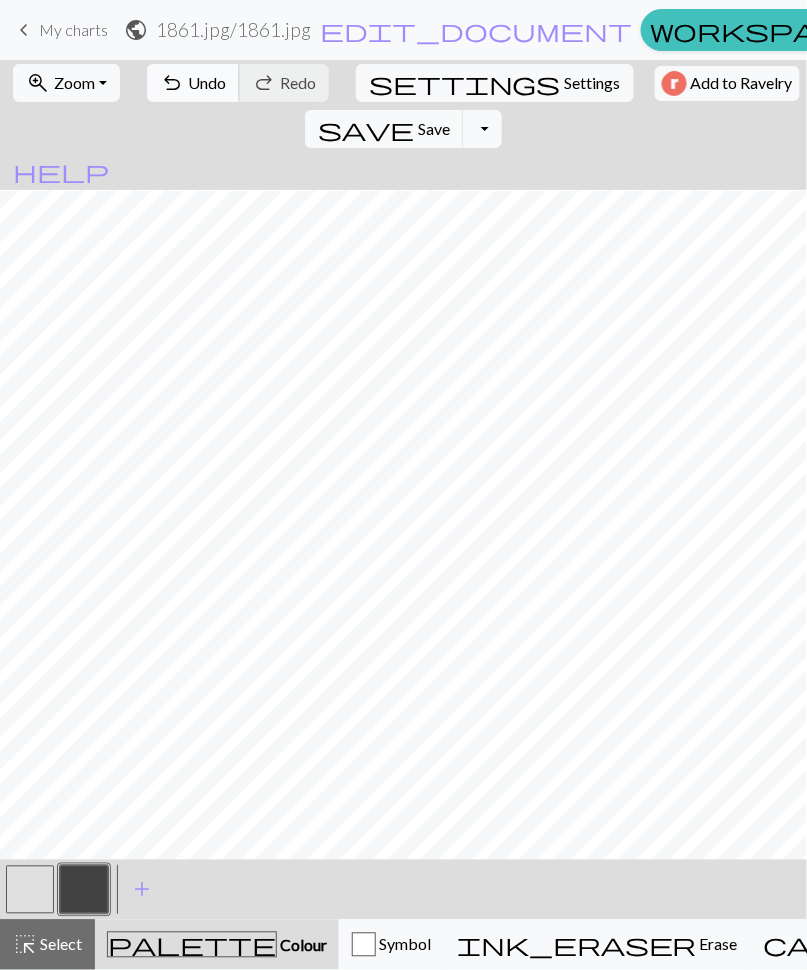 click on "undo" at bounding box center (172, 83) 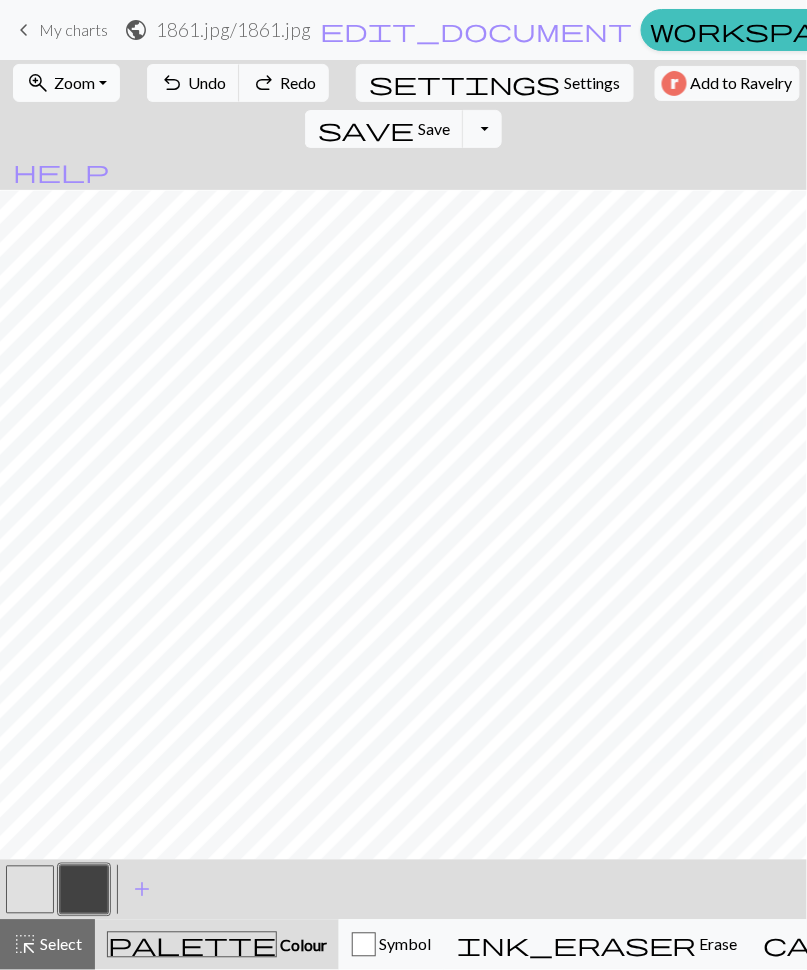 click on "zoom_in Zoom Zoom" at bounding box center [66, 83] 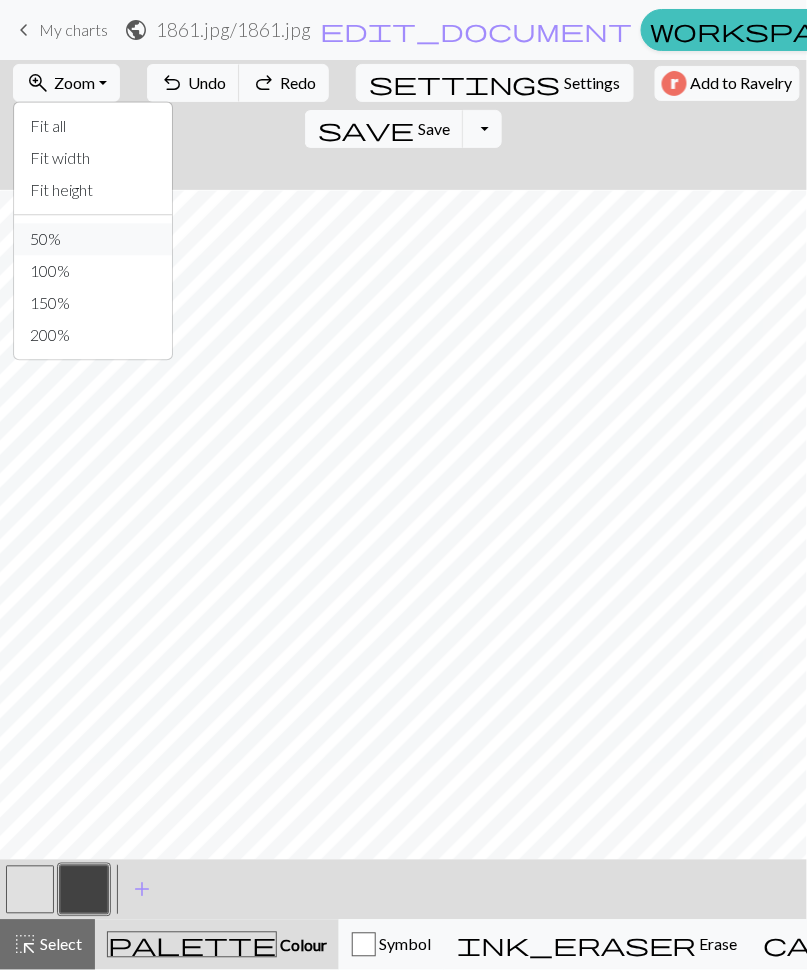 click on "50%" at bounding box center [93, 240] 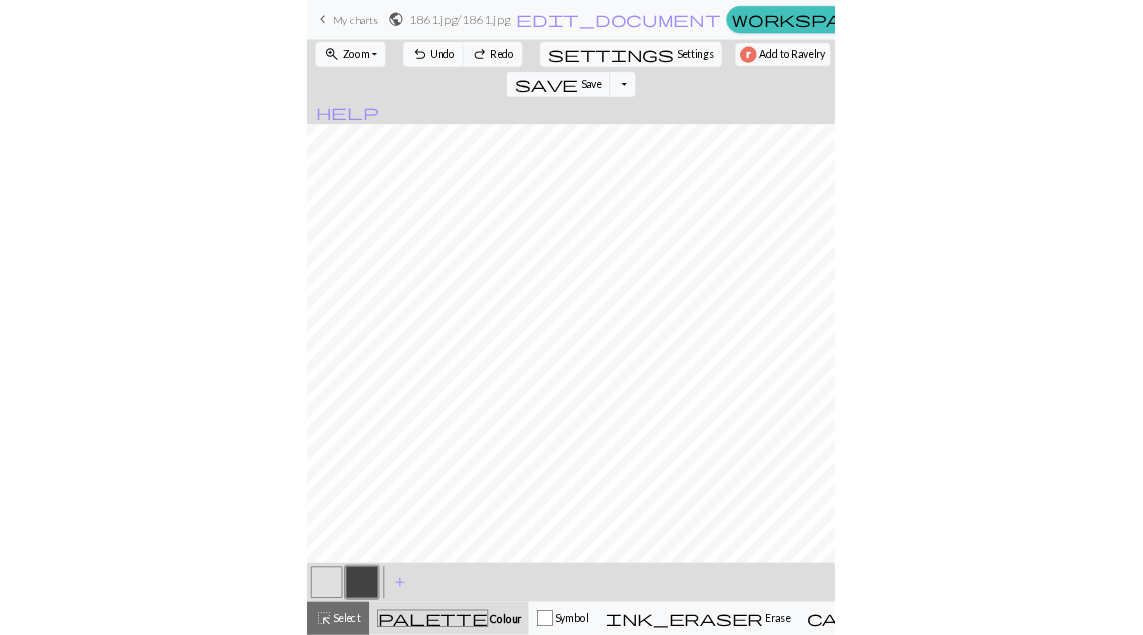 scroll, scrollTop: 915, scrollLeft: 0, axis: vertical 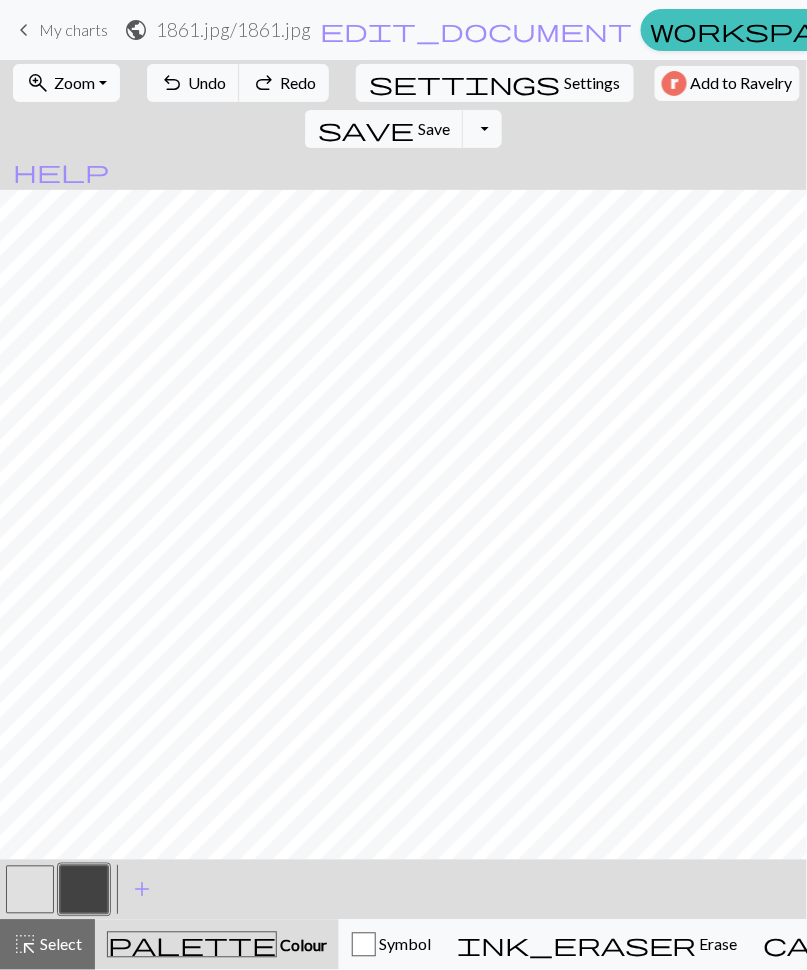 click on "zoom_in Zoom Zoom" at bounding box center [66, 83] 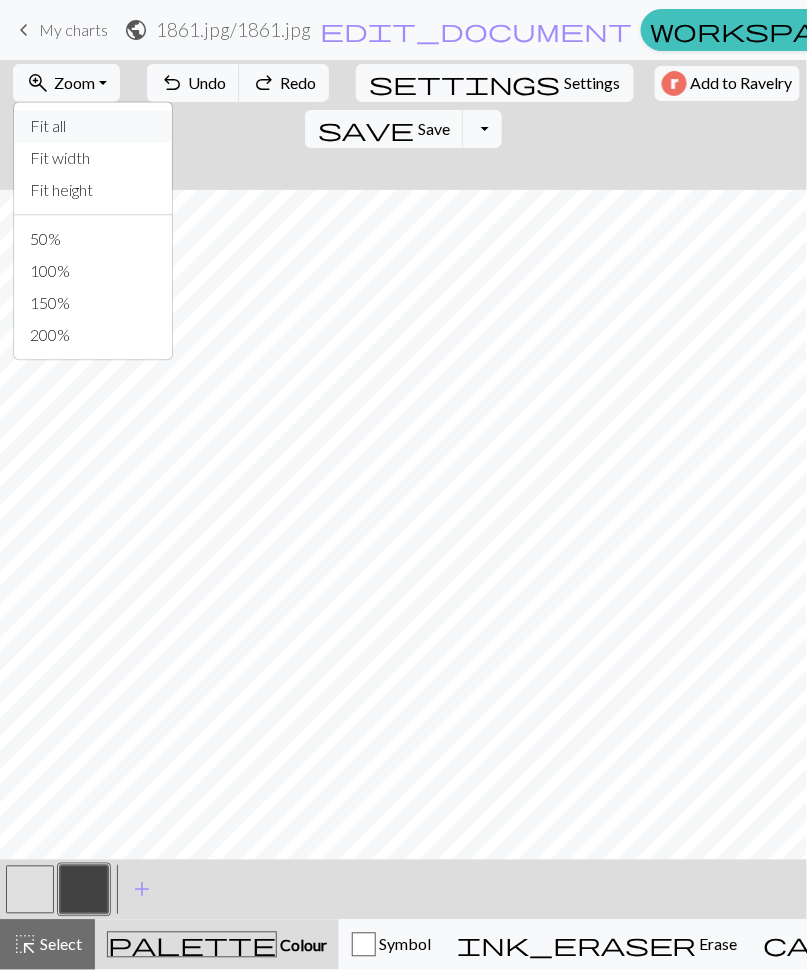 click on "Fit all" at bounding box center (93, 127) 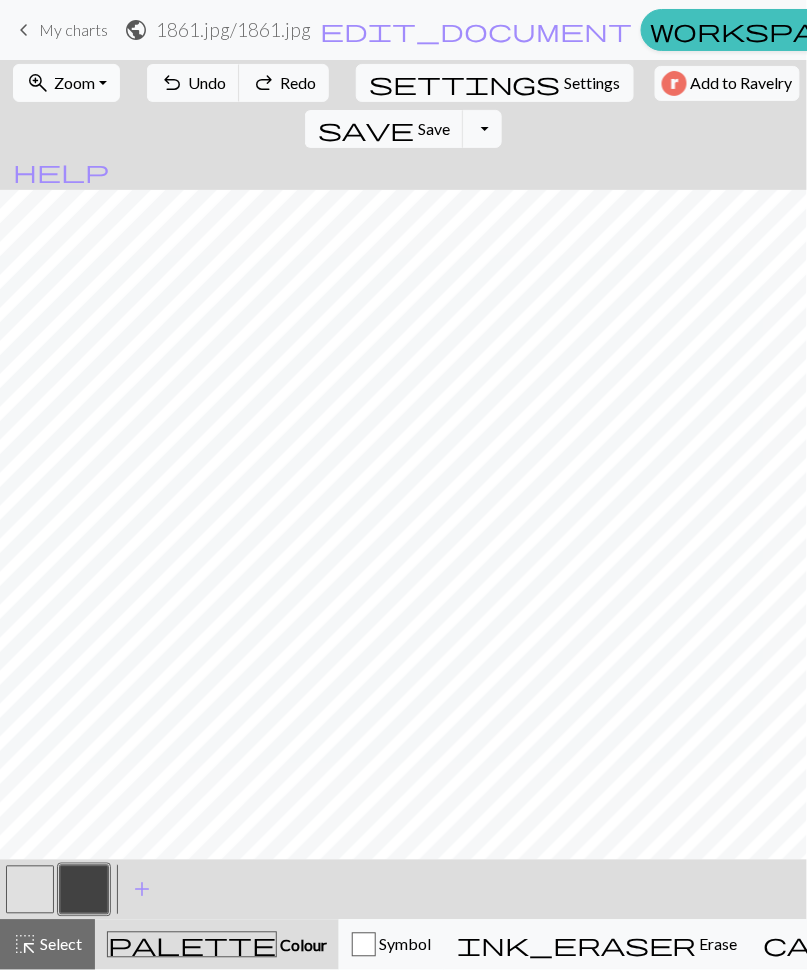 click on "zoom_in Zoom Zoom" at bounding box center [66, 83] 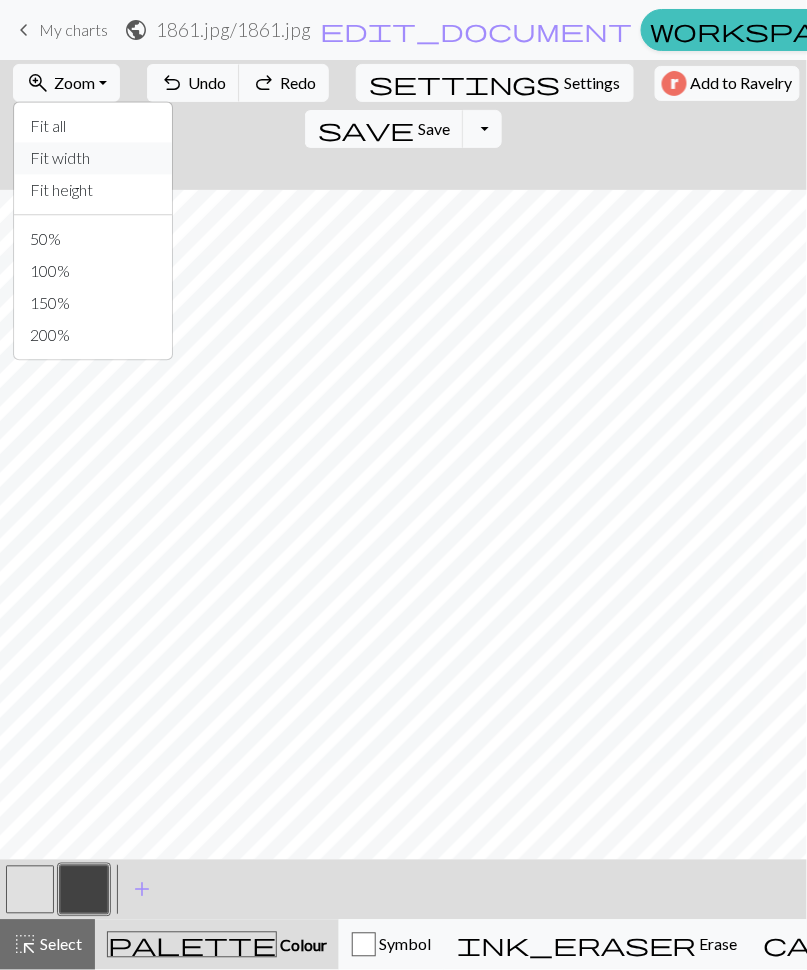 click on "Fit width" at bounding box center [93, 159] 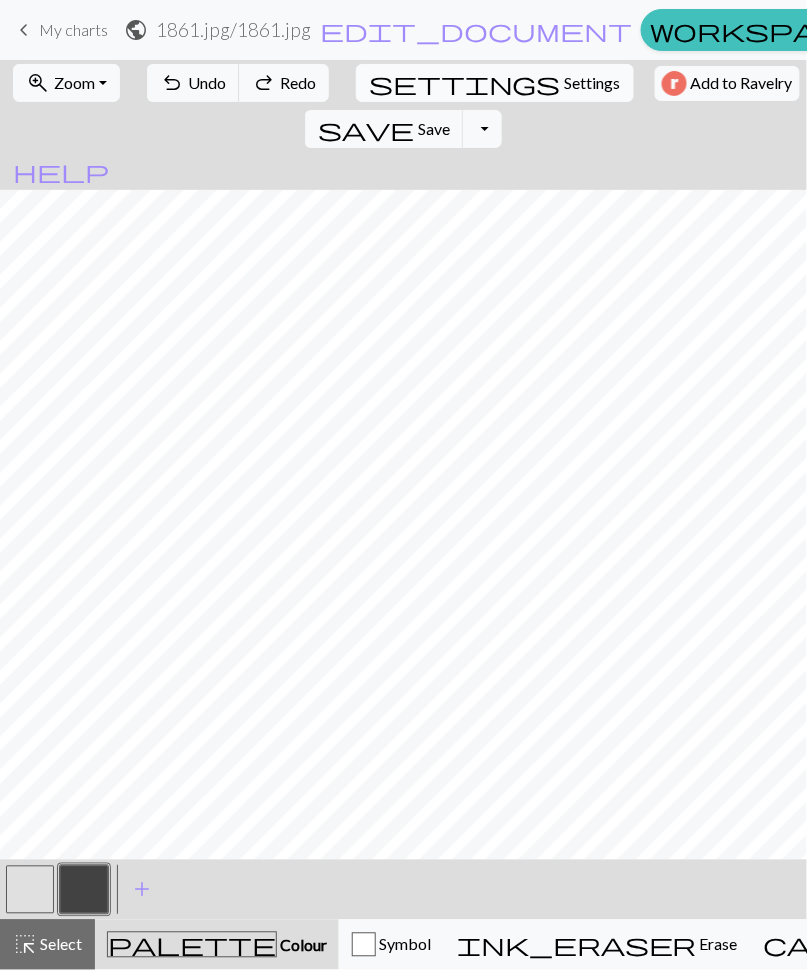 click on "settings" at bounding box center [465, 83] 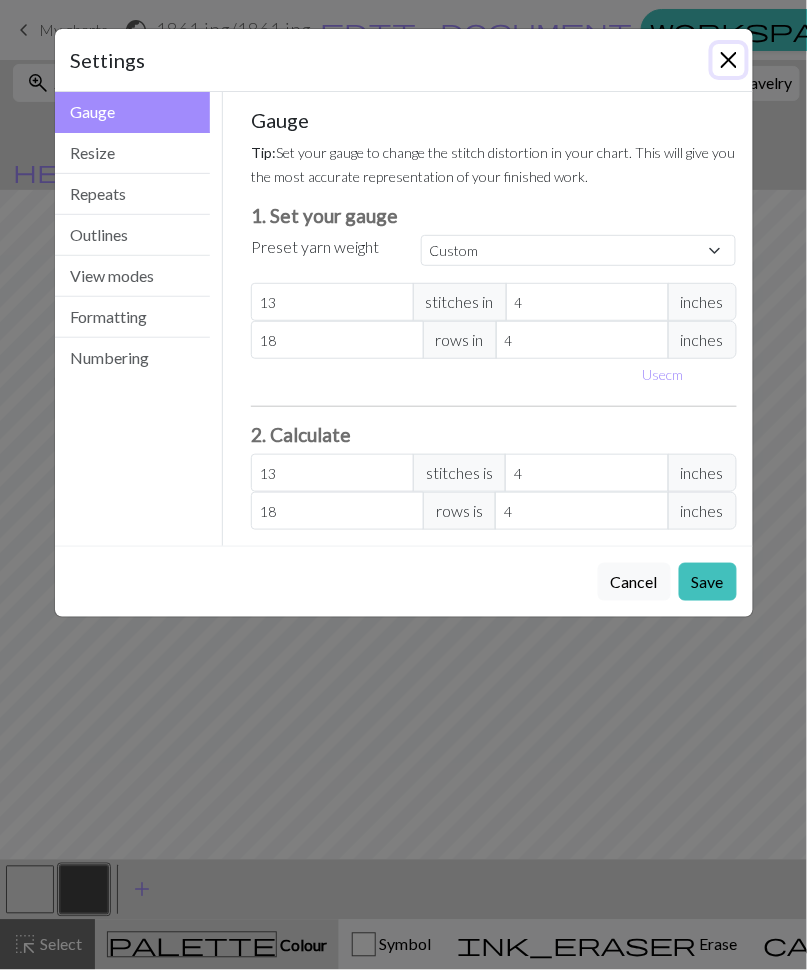 click at bounding box center [729, 60] 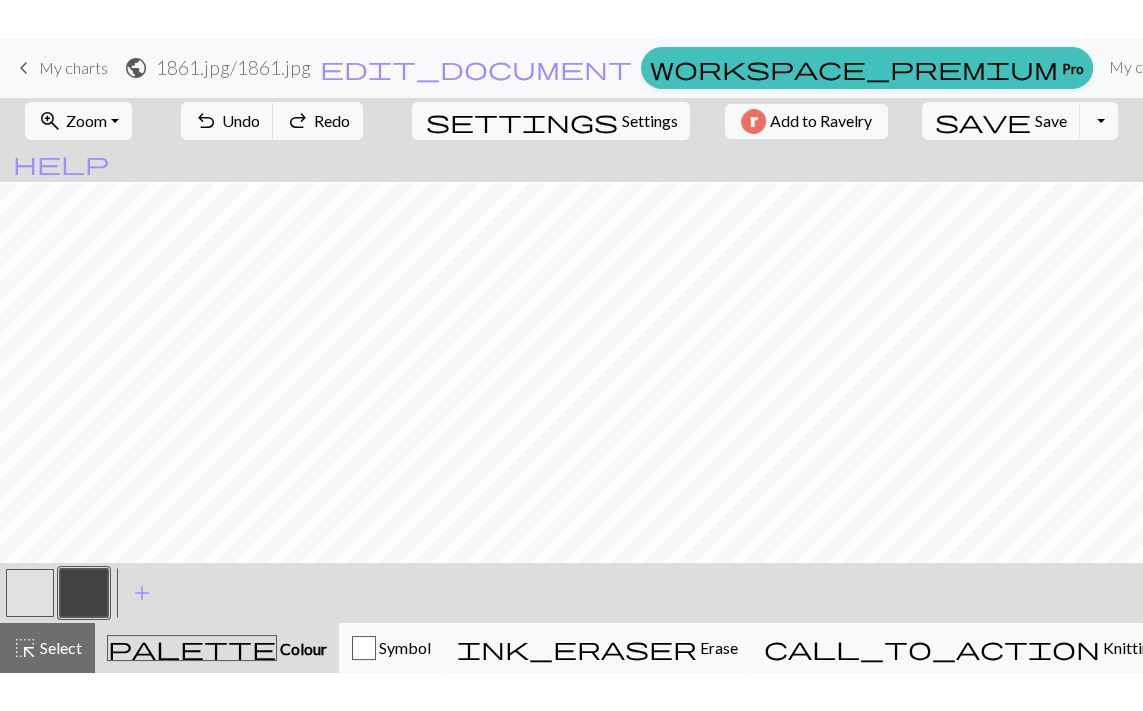 scroll, scrollTop: 1250, scrollLeft: 0, axis: vertical 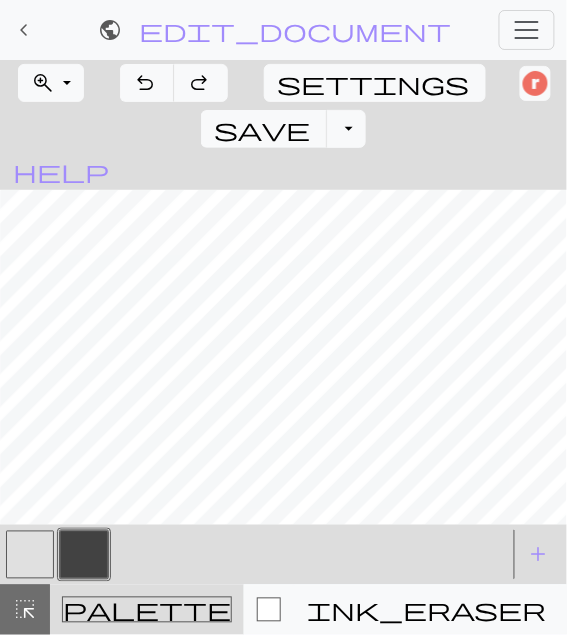 click at bounding box center (30, 555) 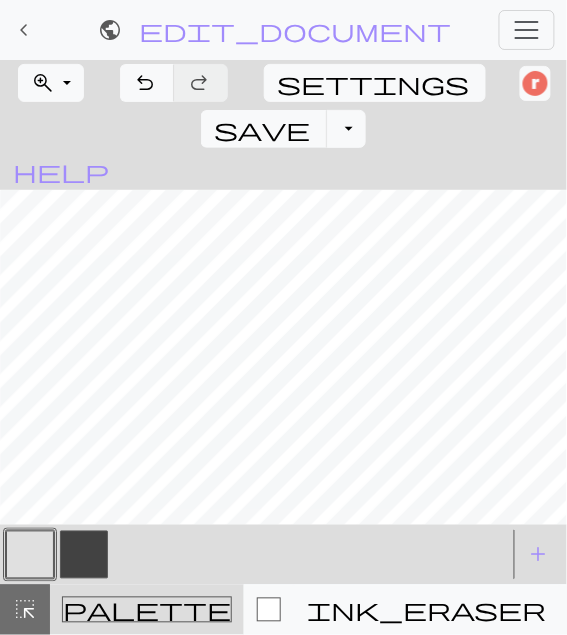 click at bounding box center (84, 555) 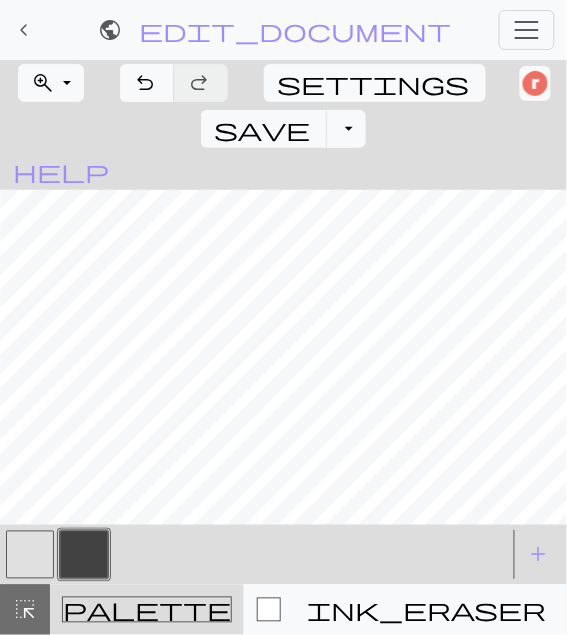 click at bounding box center (30, 555) 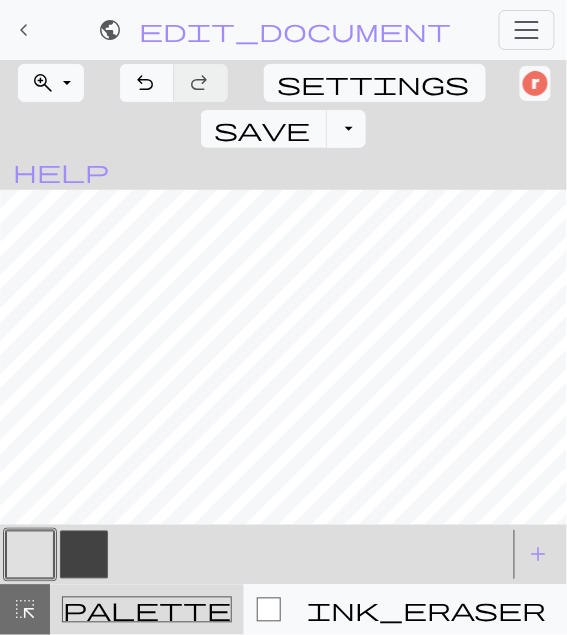 click at bounding box center [84, 555] 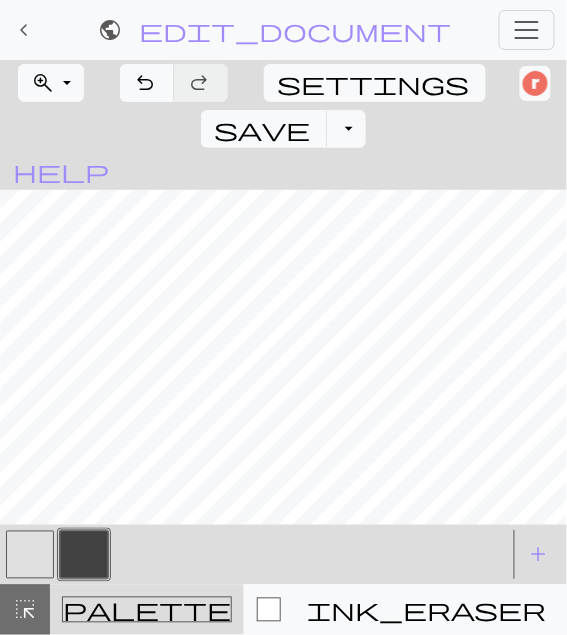 click at bounding box center [30, 555] 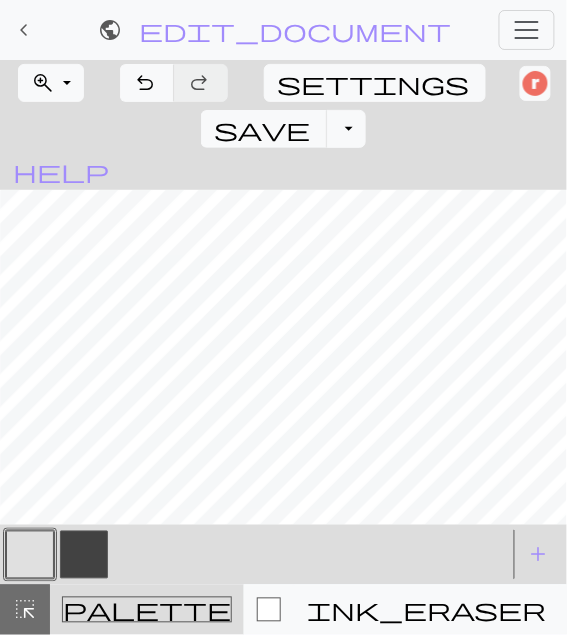 click at bounding box center (84, 555) 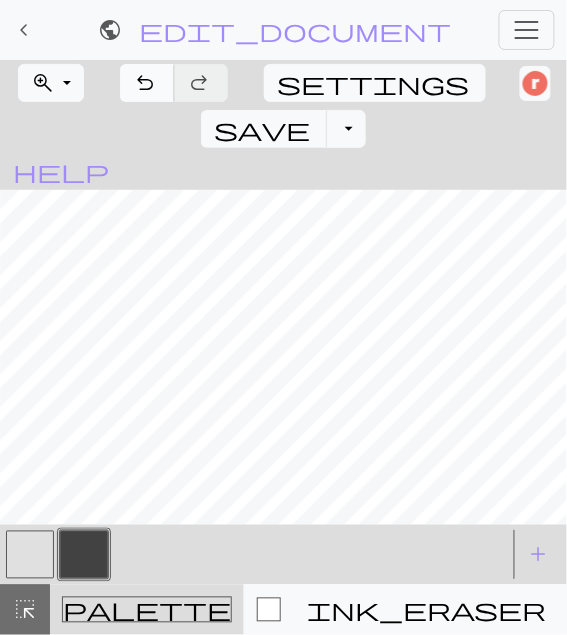 click on "undo" at bounding box center (145, 83) 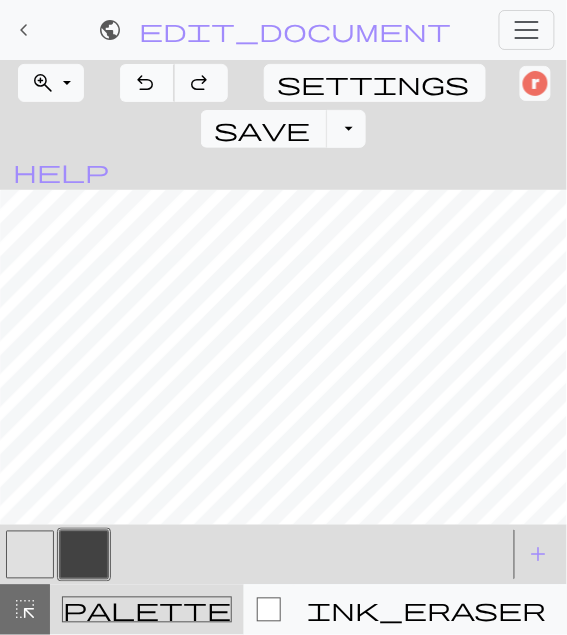 click on "undo" at bounding box center [145, 83] 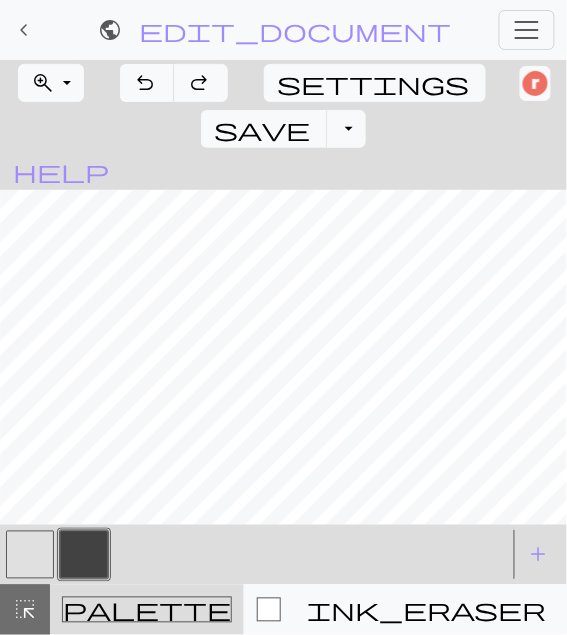 click at bounding box center [30, 555] 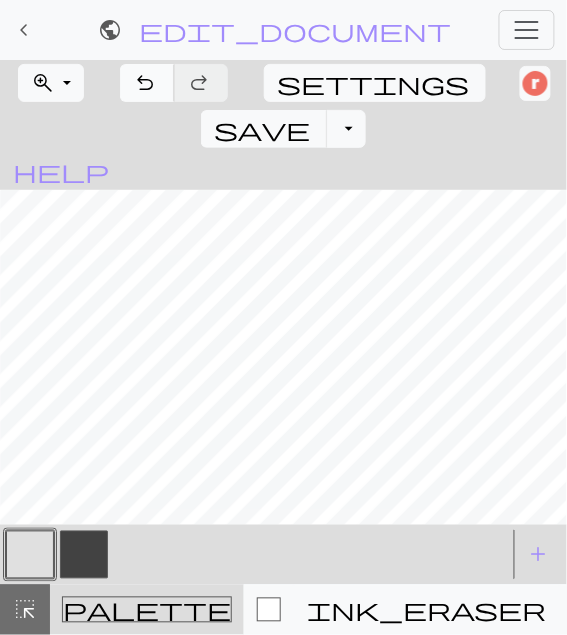 click on "undo Undo Undo" at bounding box center [147, 83] 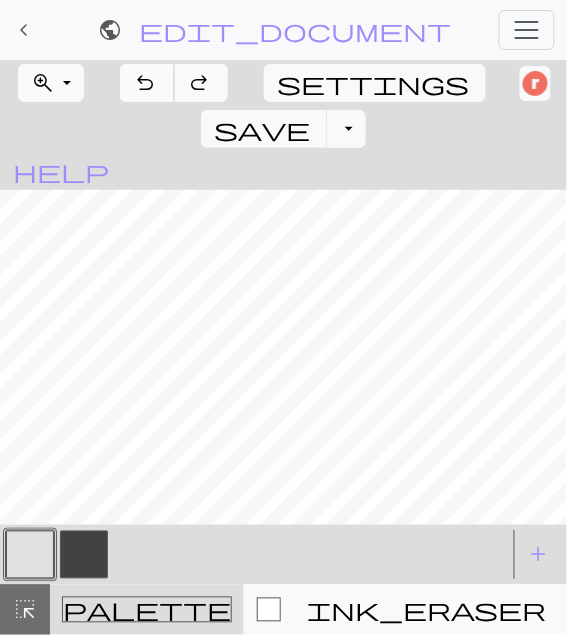 click on "undo Undo Undo" at bounding box center [147, 83] 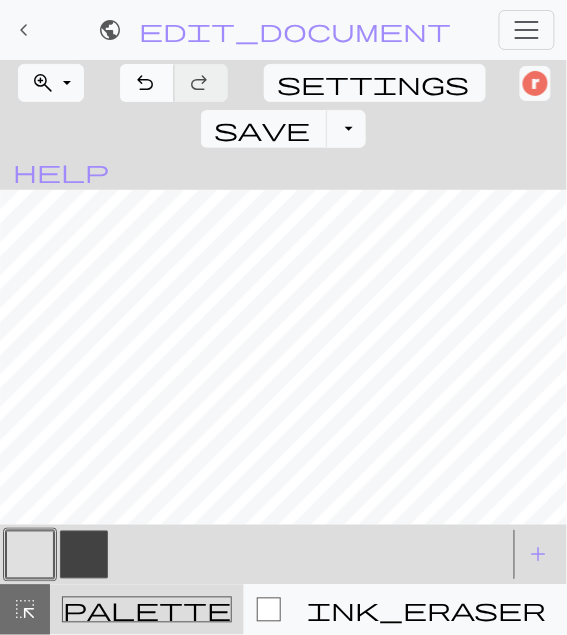 click on "undo" at bounding box center [145, 83] 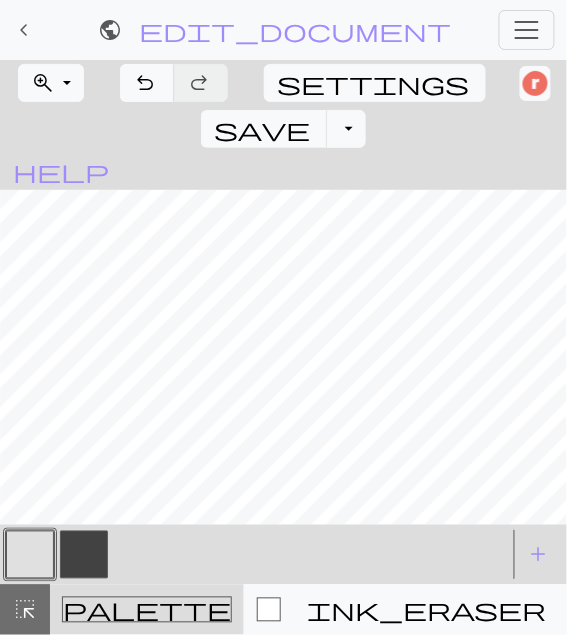 click at bounding box center (84, 555) 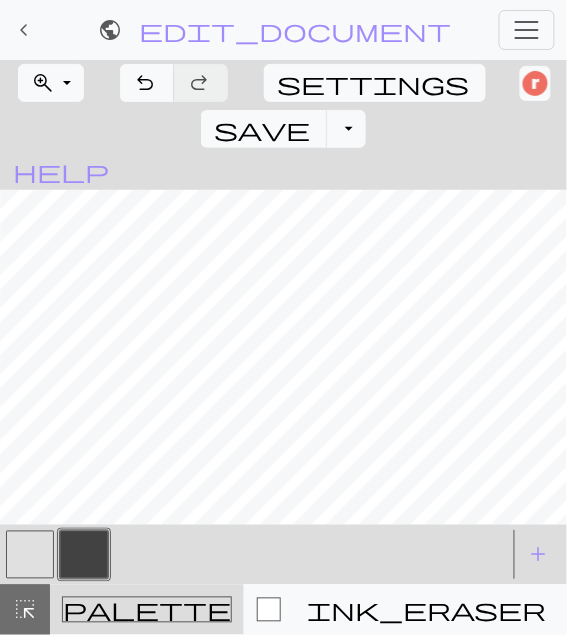 click at bounding box center [30, 555] 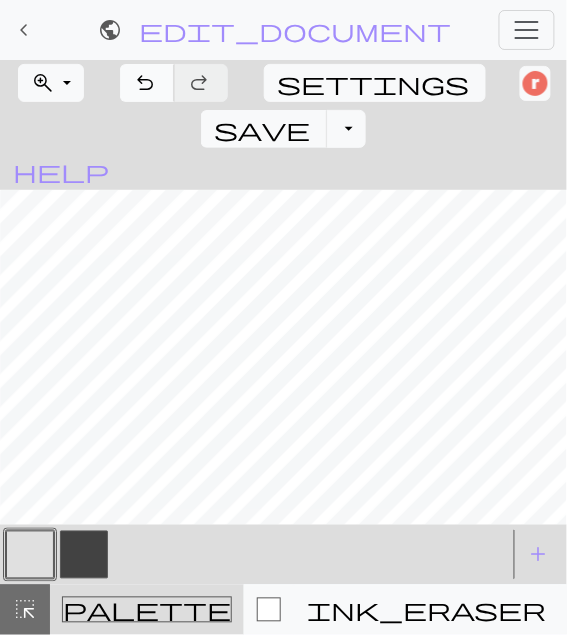 click on "undo" at bounding box center (145, 83) 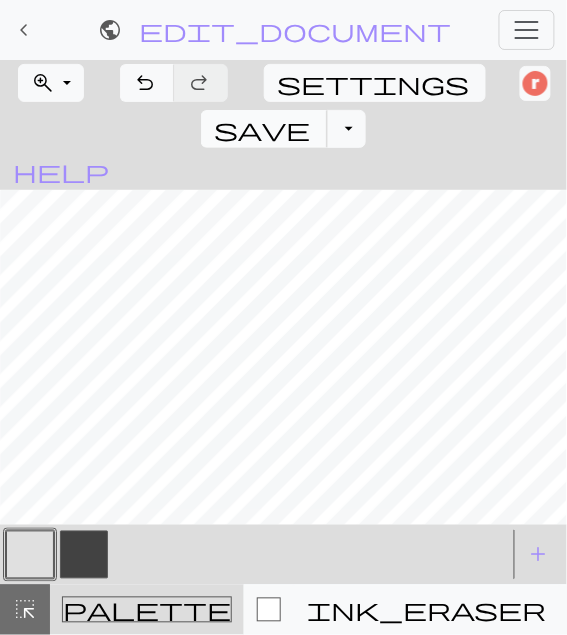 click on "save" at bounding box center [262, 129] 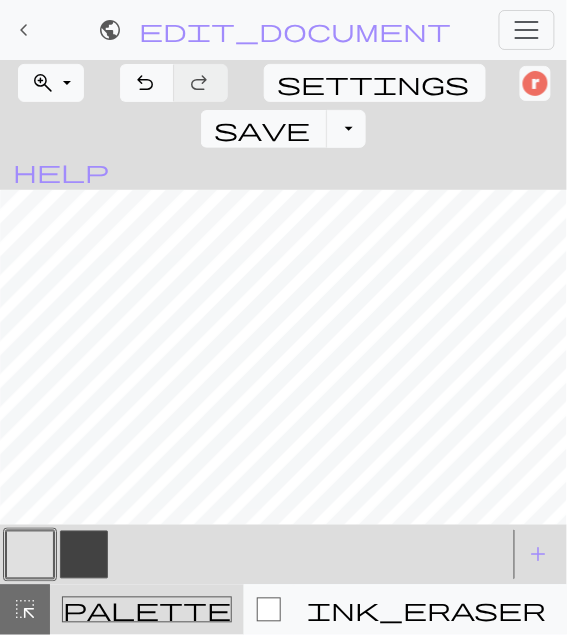 click at bounding box center (84, 555) 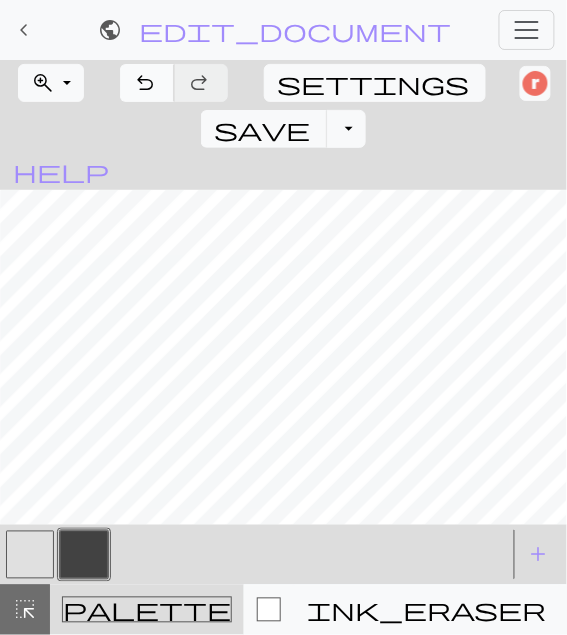 click on "undo" at bounding box center (145, 83) 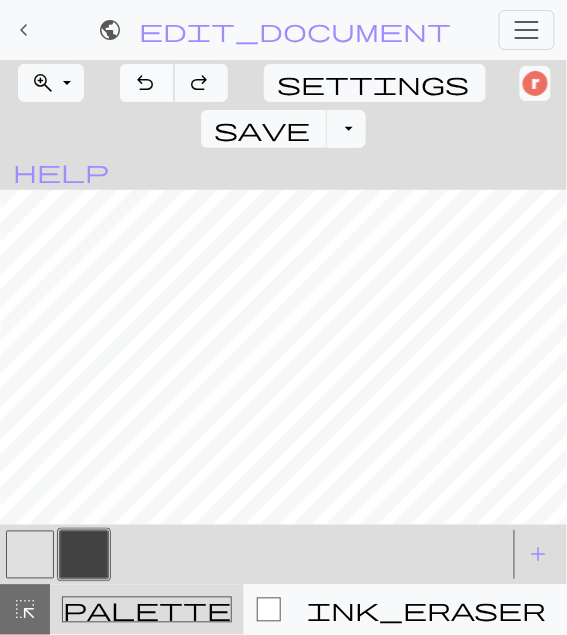 click on "undo" at bounding box center (145, 83) 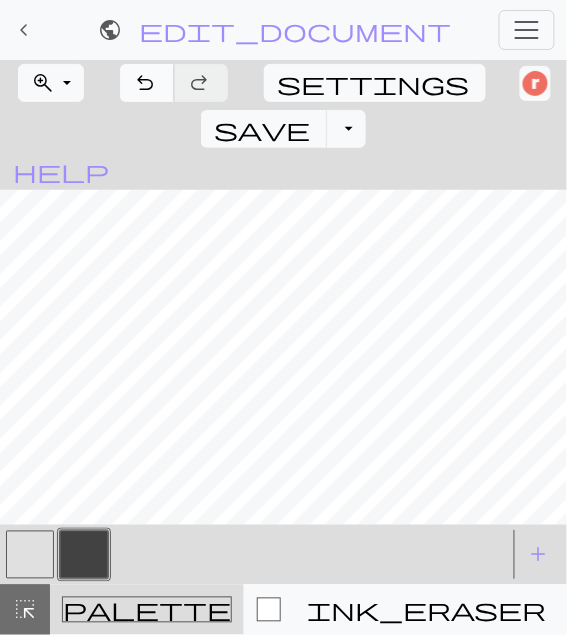scroll, scrollTop: 1245, scrollLeft: 0, axis: vertical 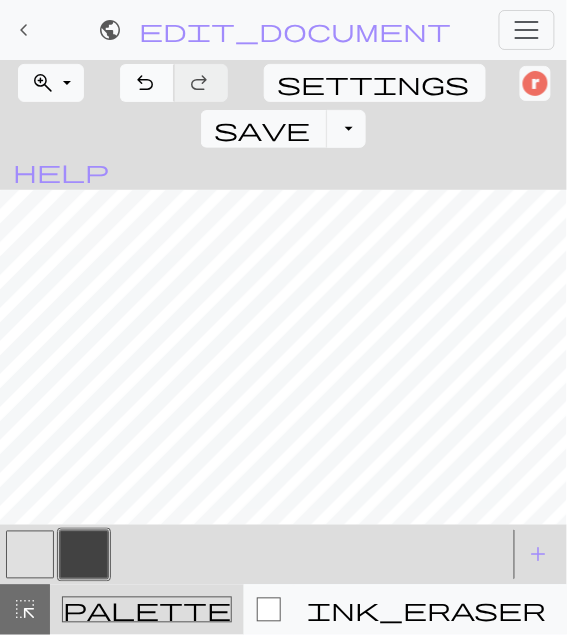 click on "undo" at bounding box center (145, 83) 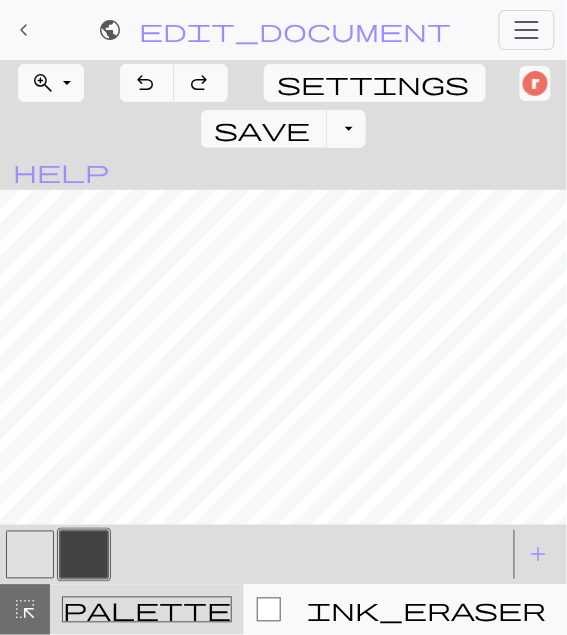 click at bounding box center (84, 555) 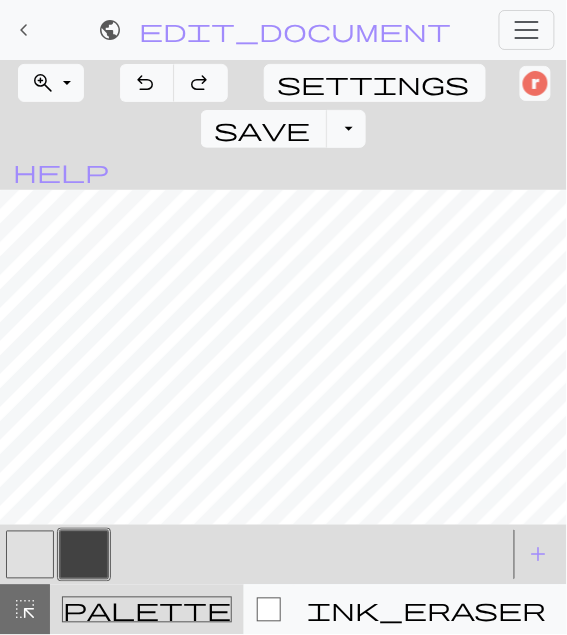 click on "Reorder" at bounding box center (283, 484) 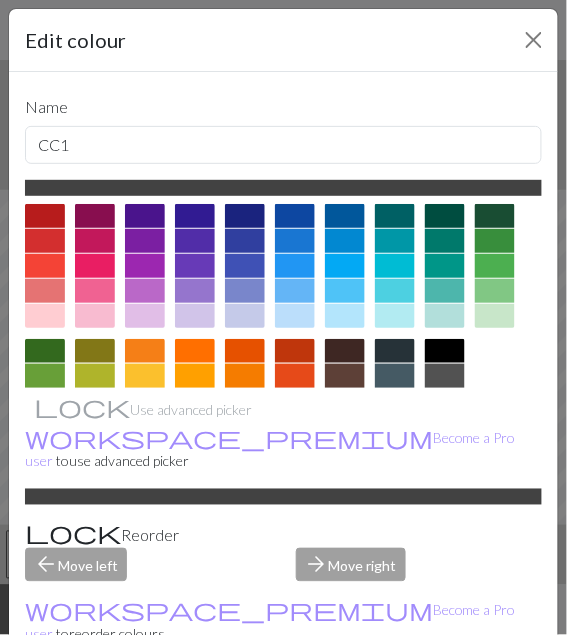 click on "Reorder" at bounding box center [283, 534] 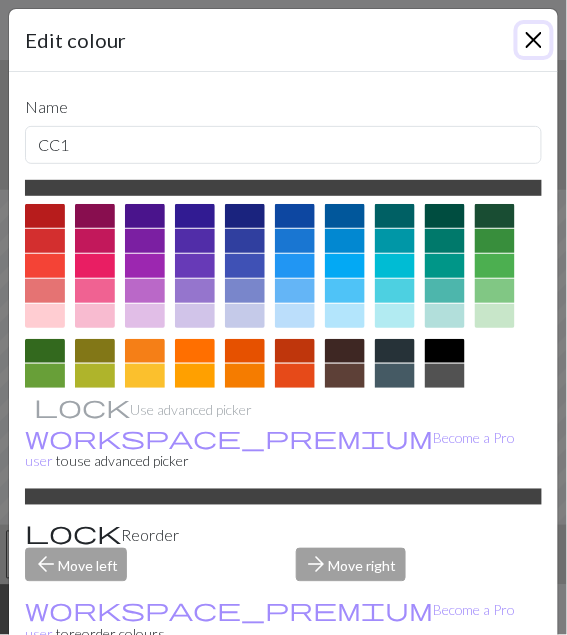 click at bounding box center [534, 40] 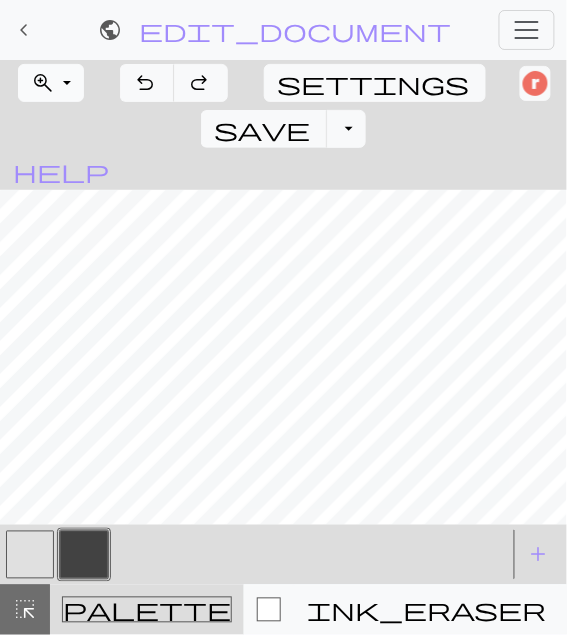 click on "zoom_in Zoom Zoom" at bounding box center (51, 83) 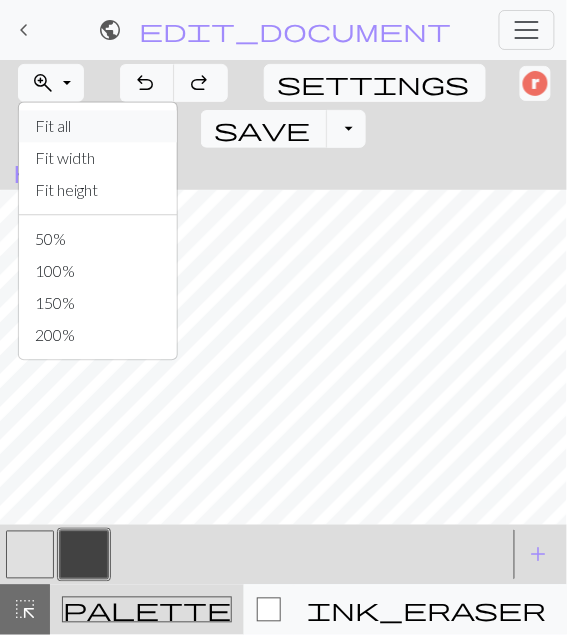 click on "Fit all" at bounding box center [98, 127] 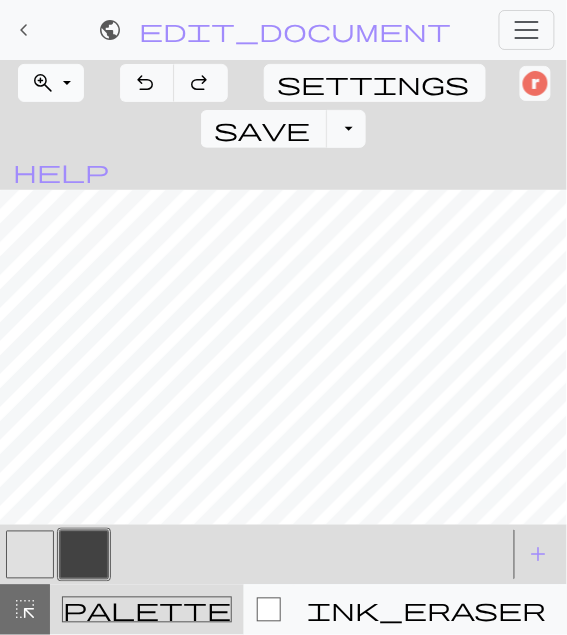 click on "zoom_in Zoom Zoom" at bounding box center (51, 83) 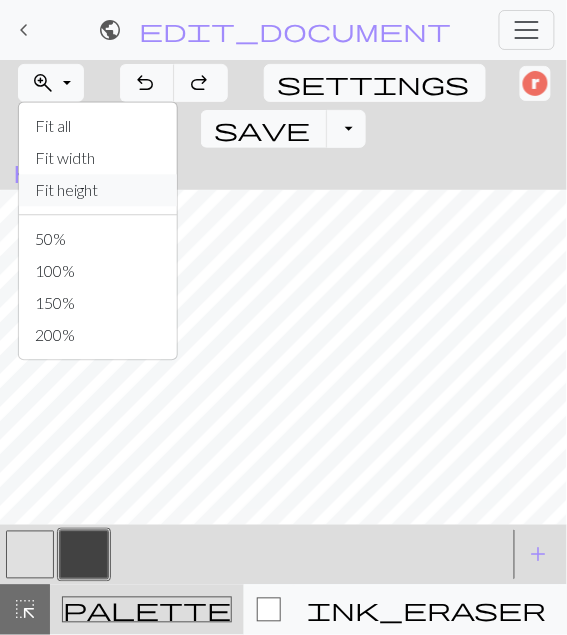 click on "Fit height" at bounding box center (98, 191) 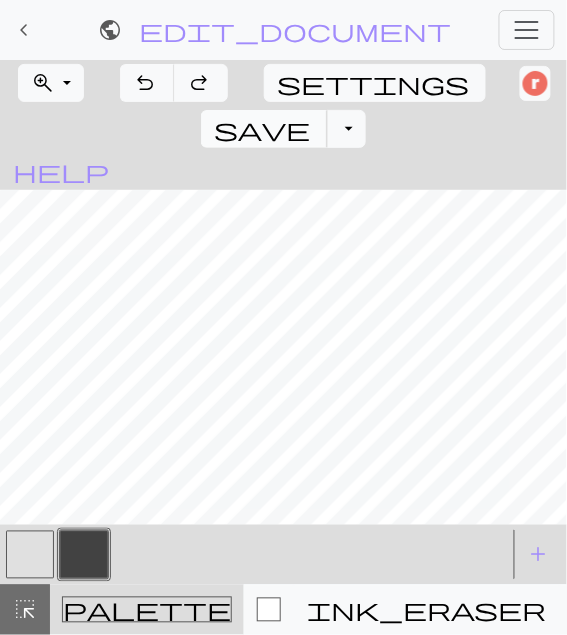 click on "save" at bounding box center [262, 129] 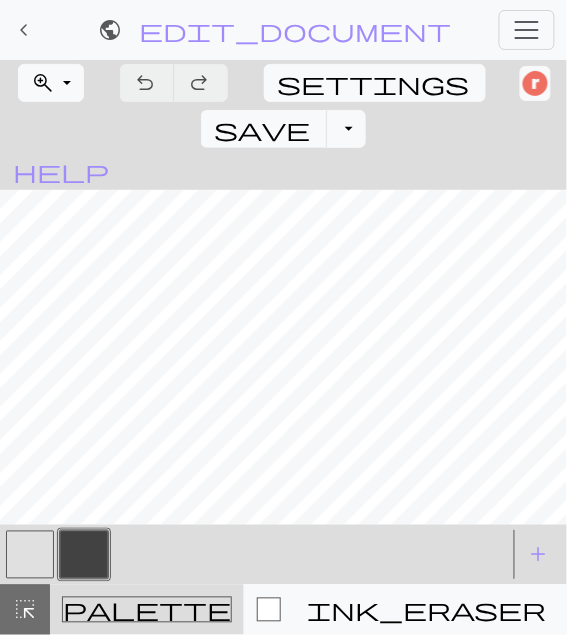 click at bounding box center (84, 555) 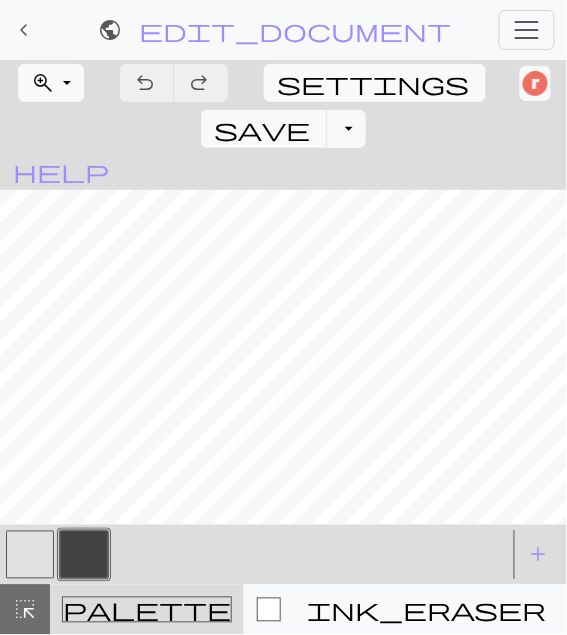 click on "Reorder" at bounding box center (283, 484) 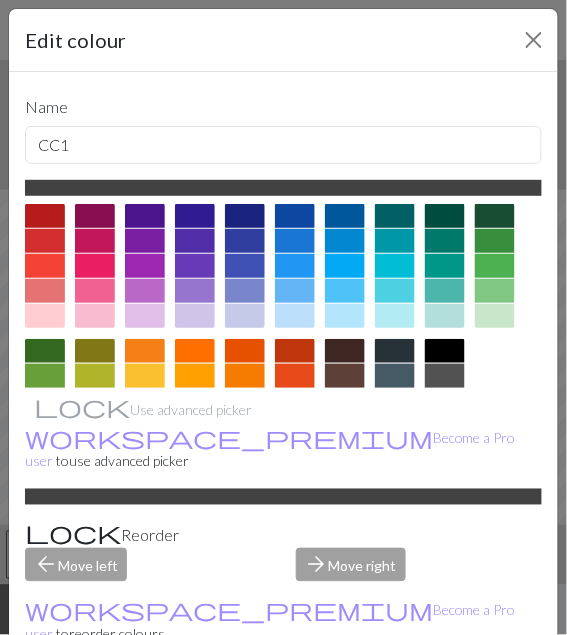 click at bounding box center [283, 497] 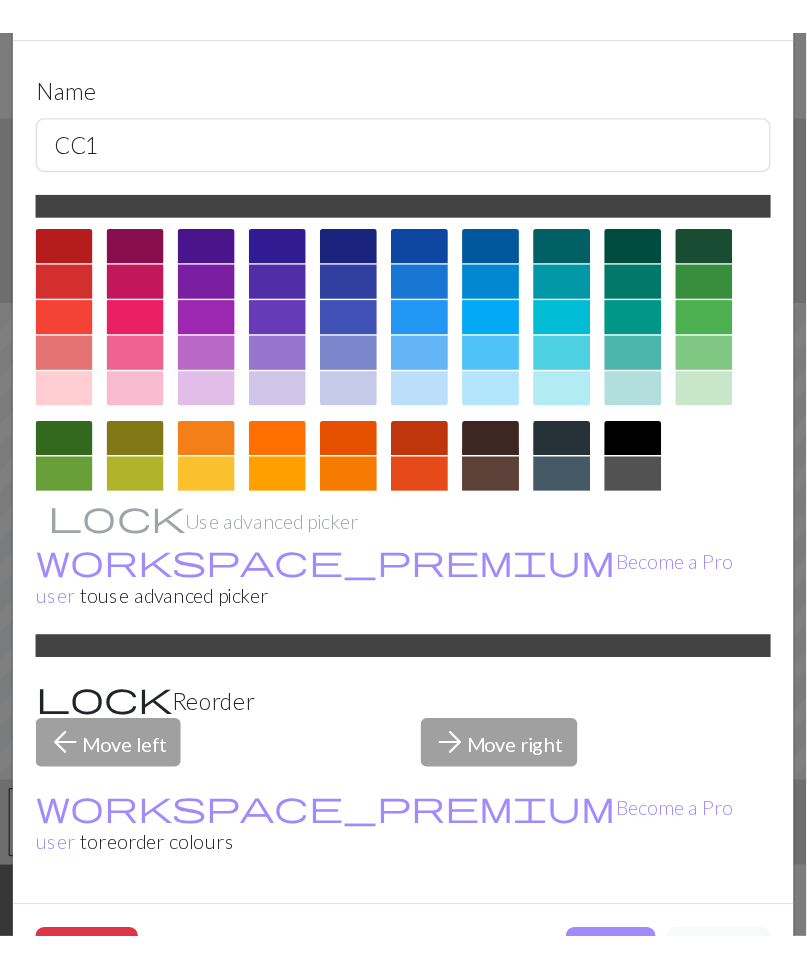 scroll, scrollTop: 0, scrollLeft: 0, axis: both 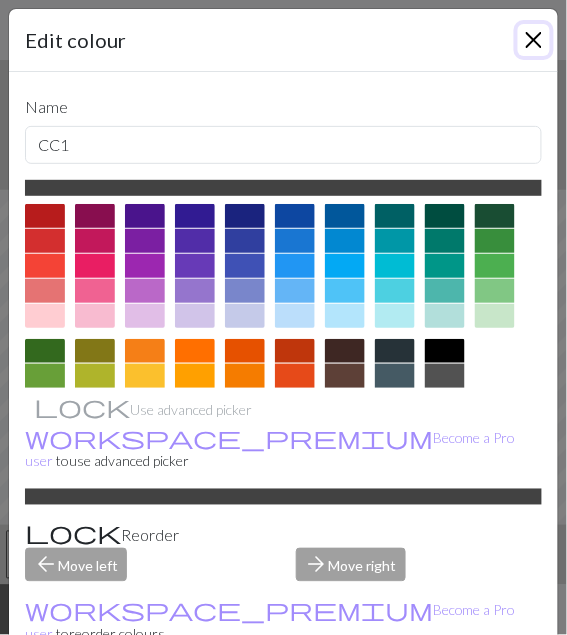 click at bounding box center [534, 40] 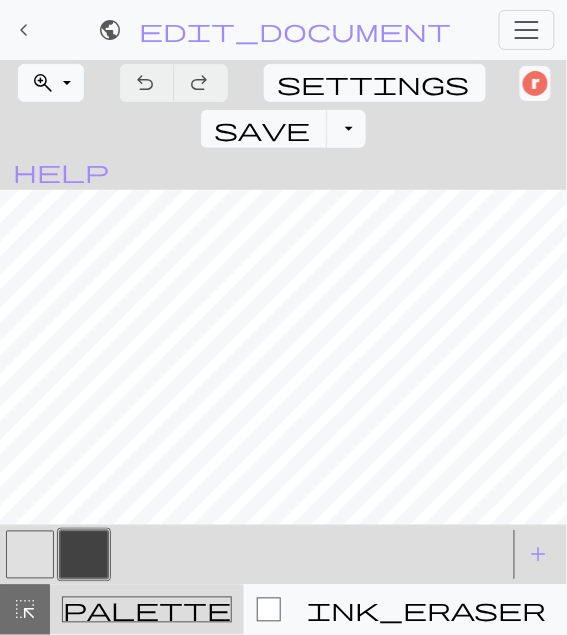 click at bounding box center [30, 555] 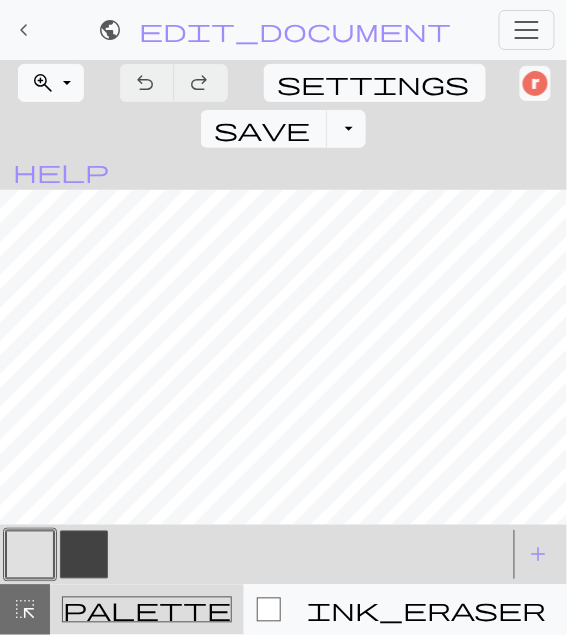 click at bounding box center (84, 555) 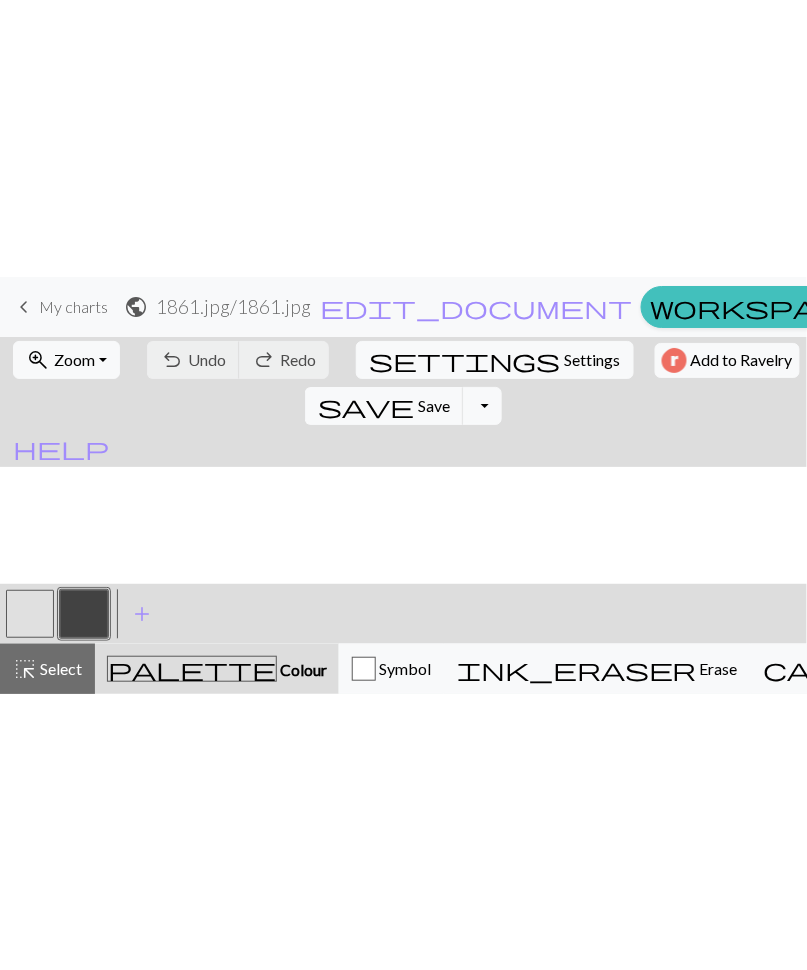 scroll, scrollTop: 915, scrollLeft: 0, axis: vertical 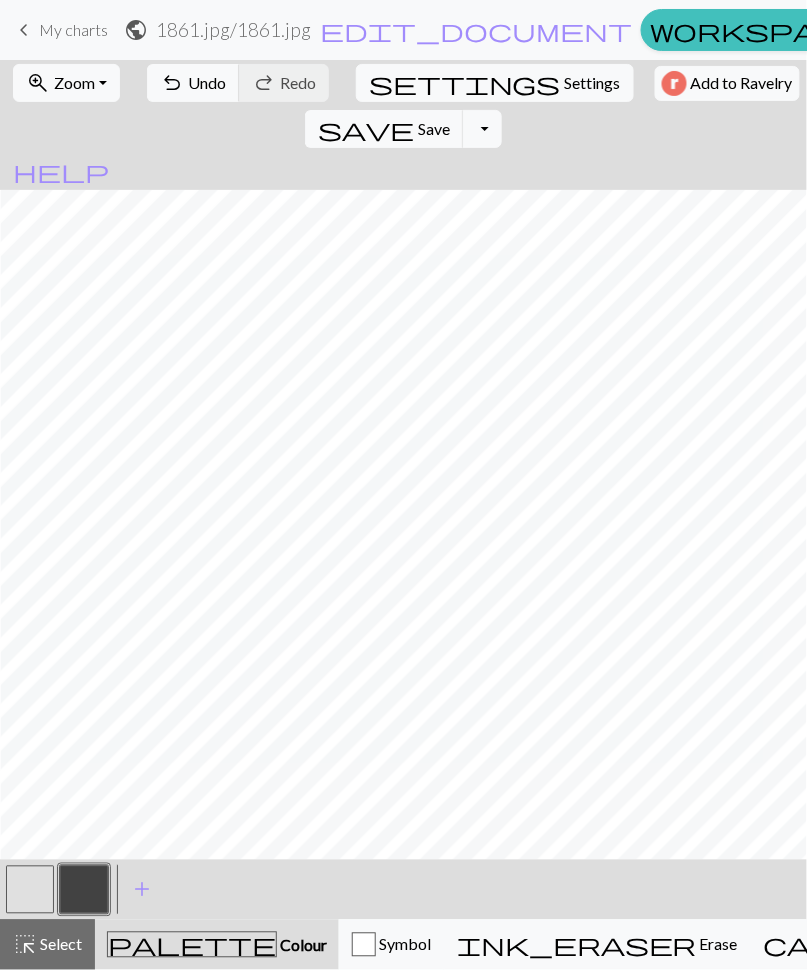 click at bounding box center [84, 890] 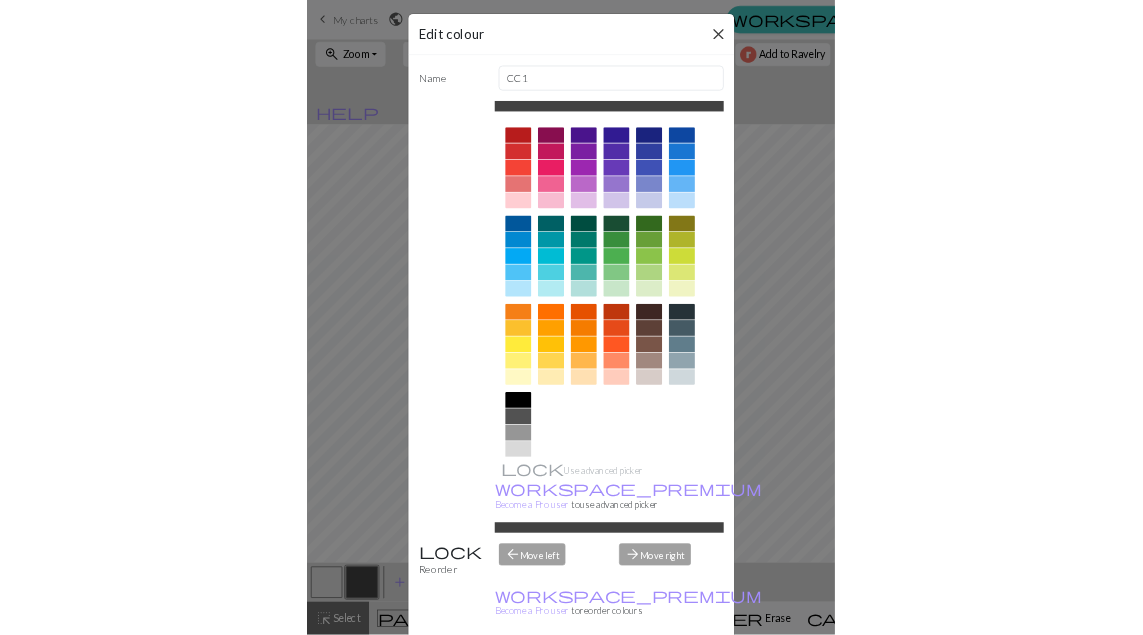 scroll, scrollTop: 0, scrollLeft: 0, axis: both 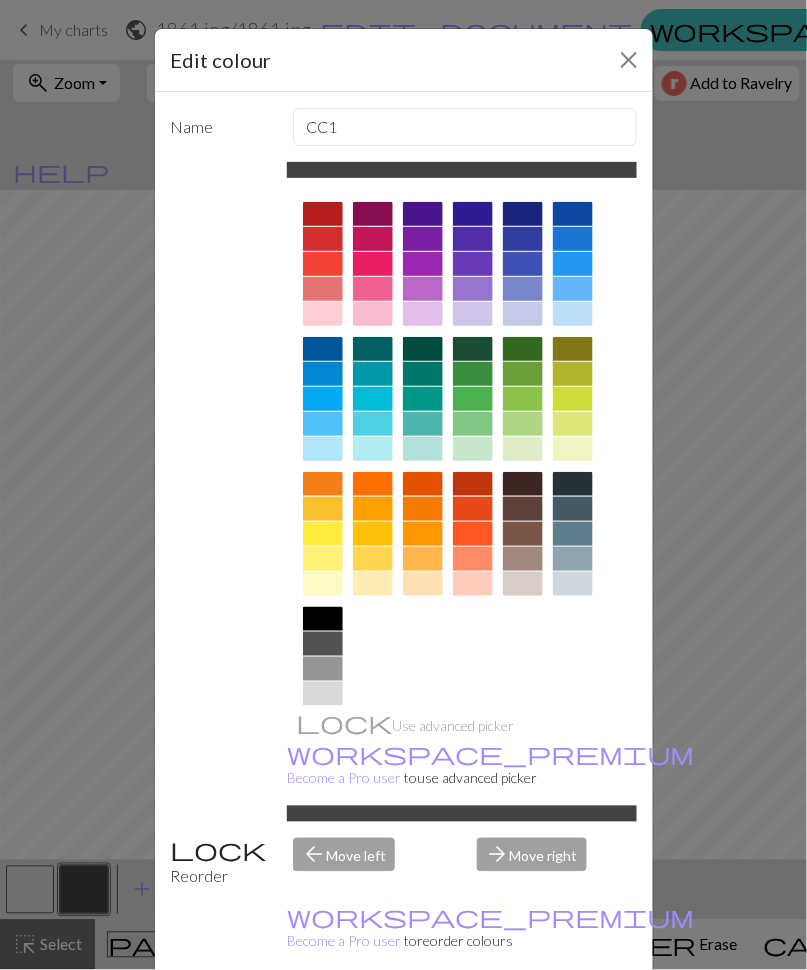 click on "Edit colour" at bounding box center [404, 60] 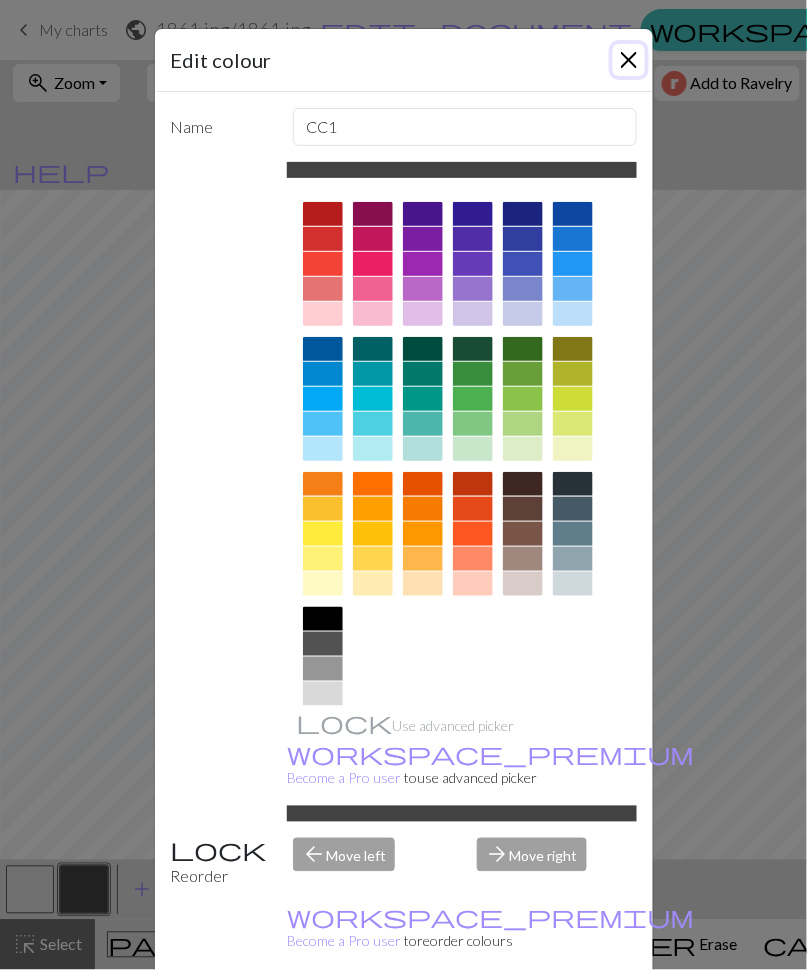 click at bounding box center (629, 60) 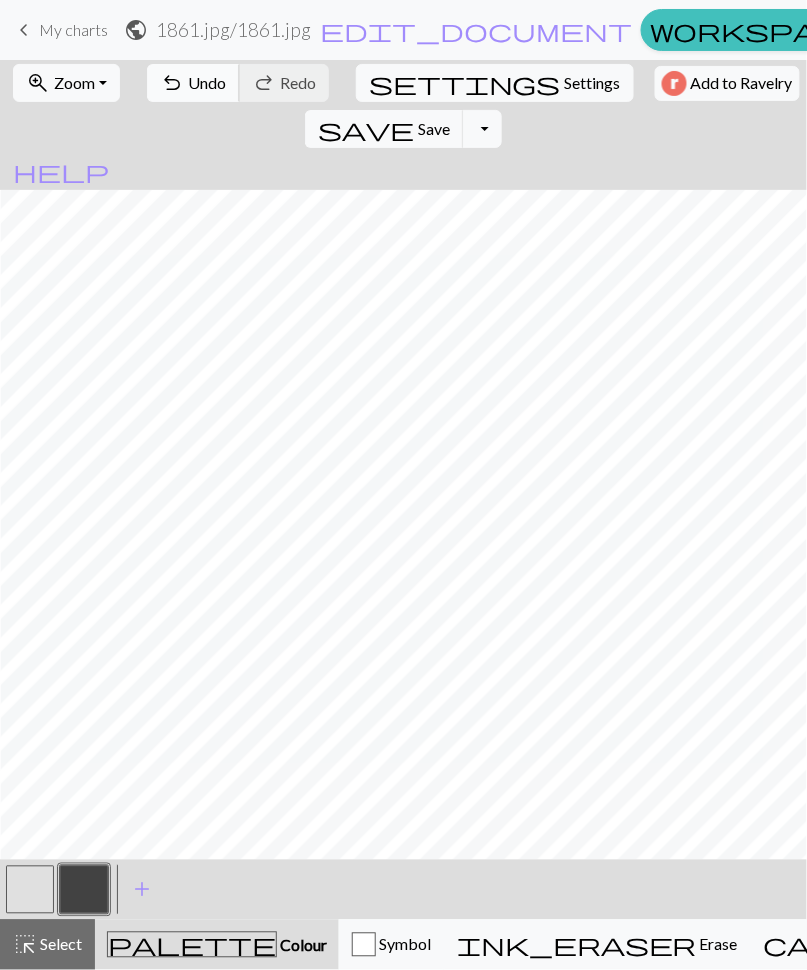 click on "undo" at bounding box center [172, 83] 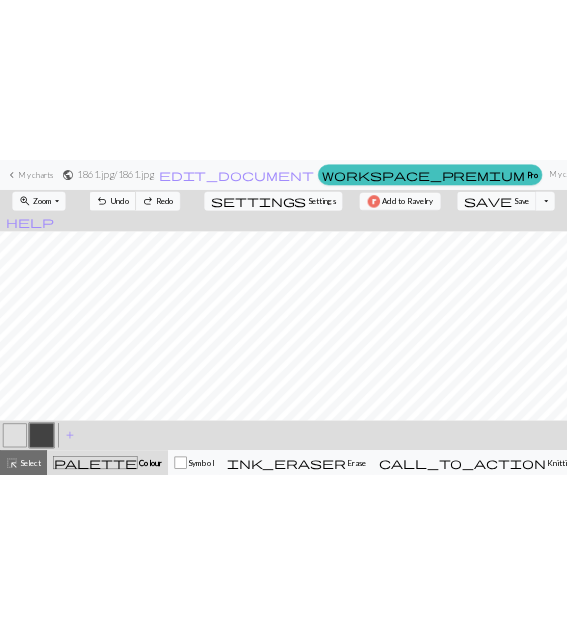 scroll, scrollTop: 1910, scrollLeft: 0, axis: vertical 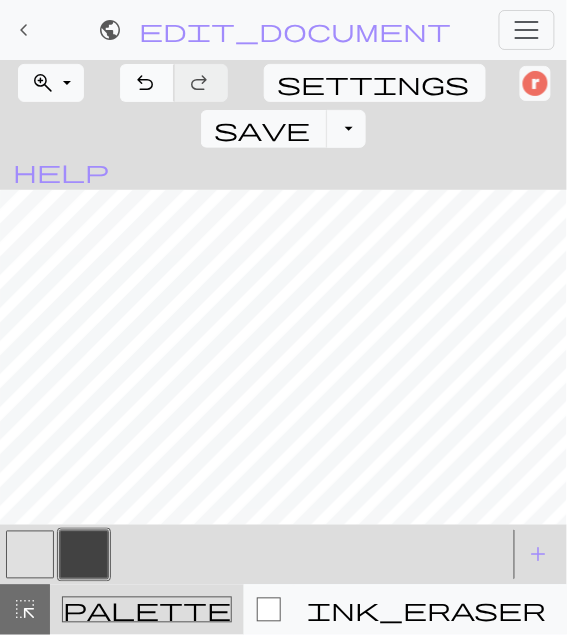 click on "undo" at bounding box center [145, 83] 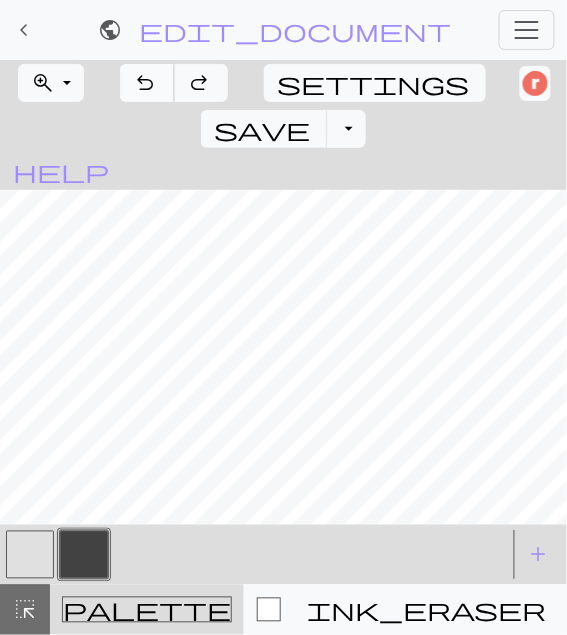 scroll, scrollTop: 1793, scrollLeft: 0, axis: vertical 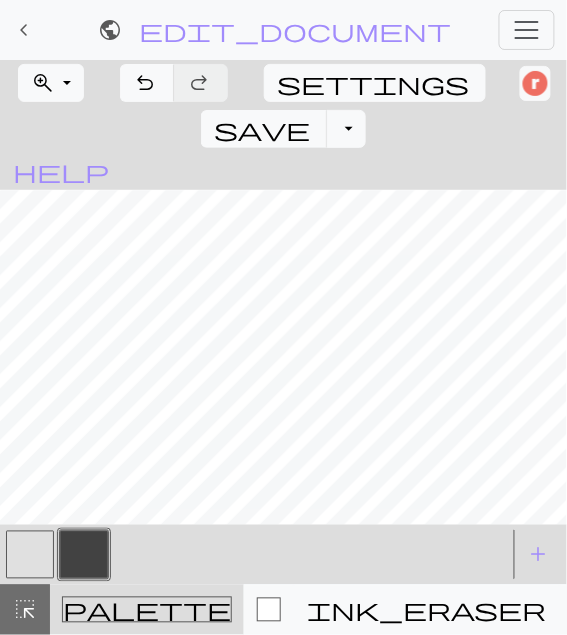 click at bounding box center [30, 555] 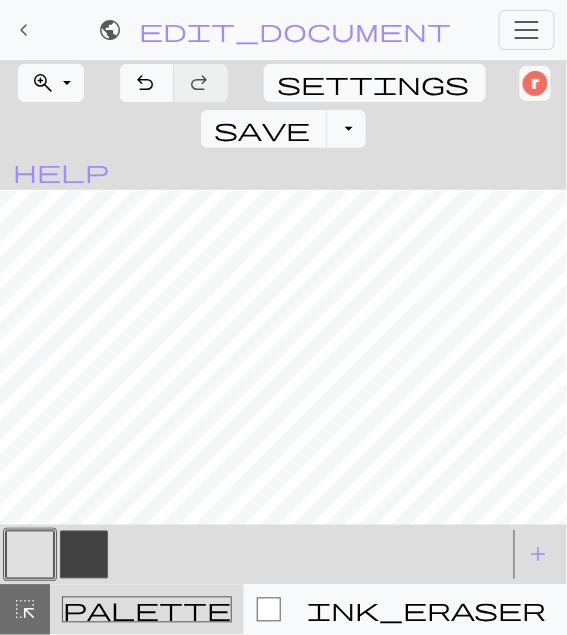 click at bounding box center [84, 555] 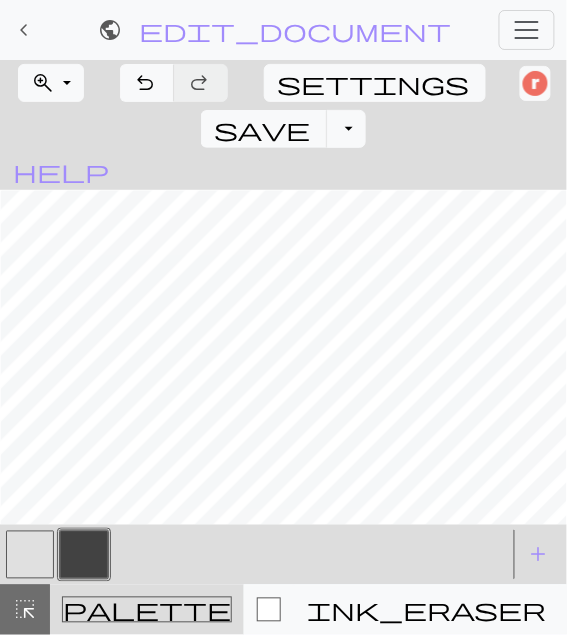 scroll, scrollTop: 1845, scrollLeft: 0, axis: vertical 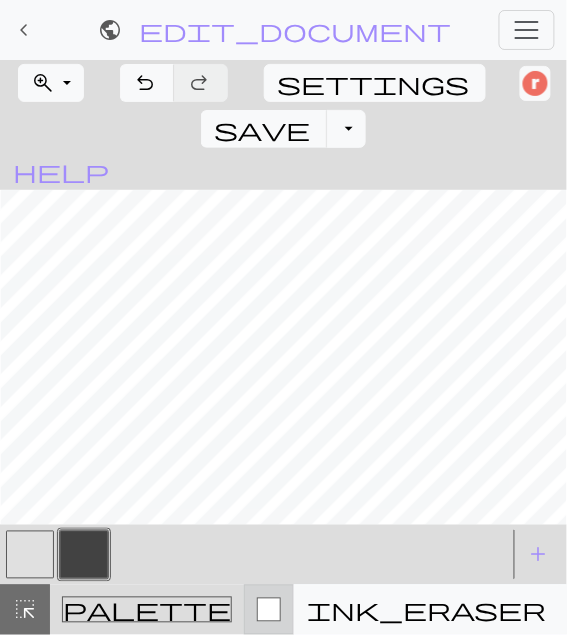 click at bounding box center (269, 610) 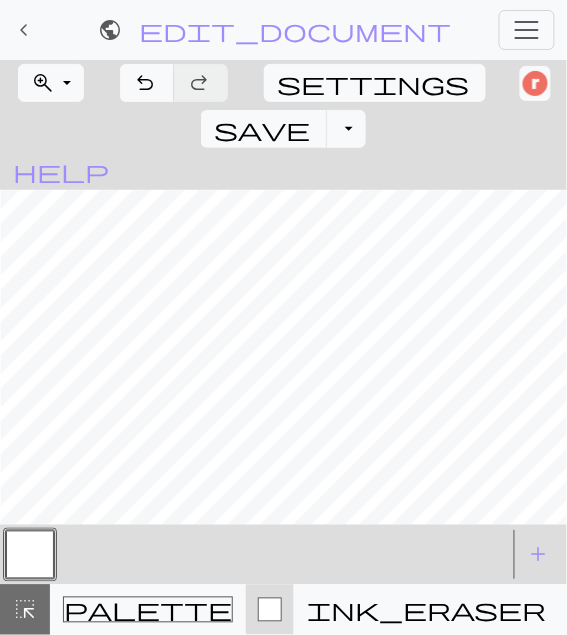 click on "Symbol" at bounding box center [270, 610] 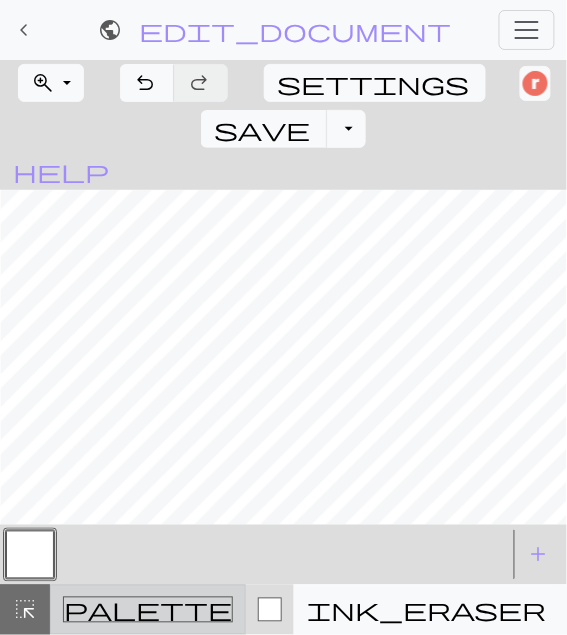 click on "palette   Colour   Colour" at bounding box center (148, 610) 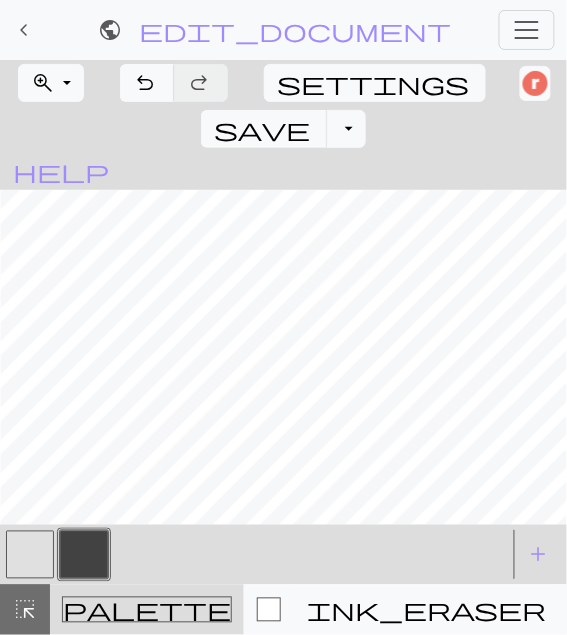 click at bounding box center [30, 555] 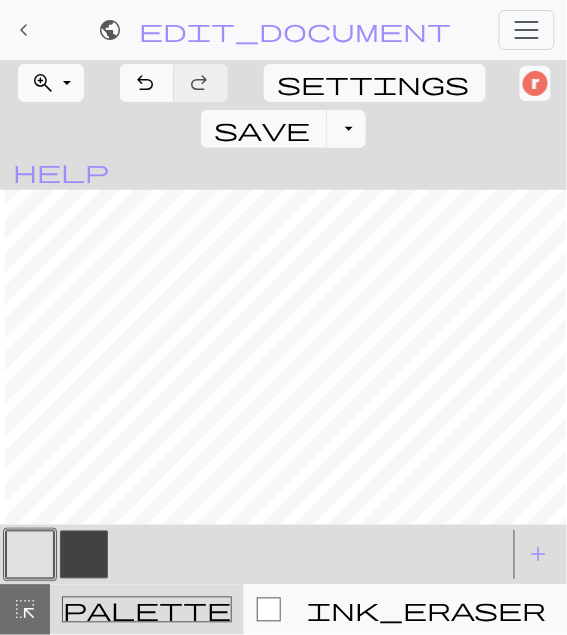 scroll, scrollTop: 1723, scrollLeft: 221, axis: both 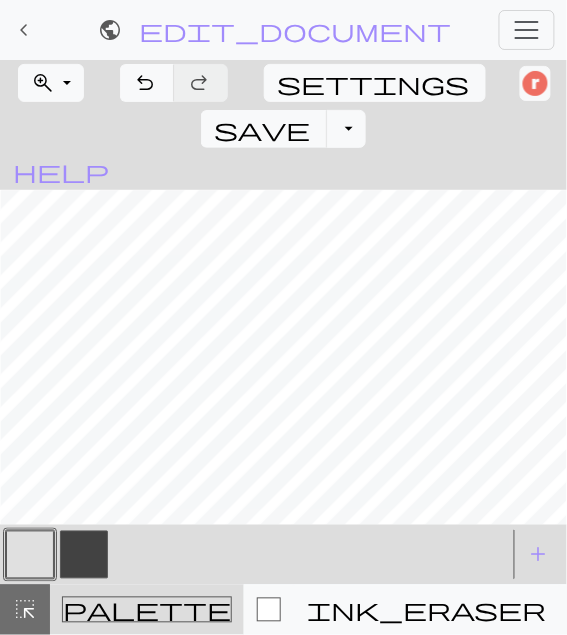 click at bounding box center [84, 555] 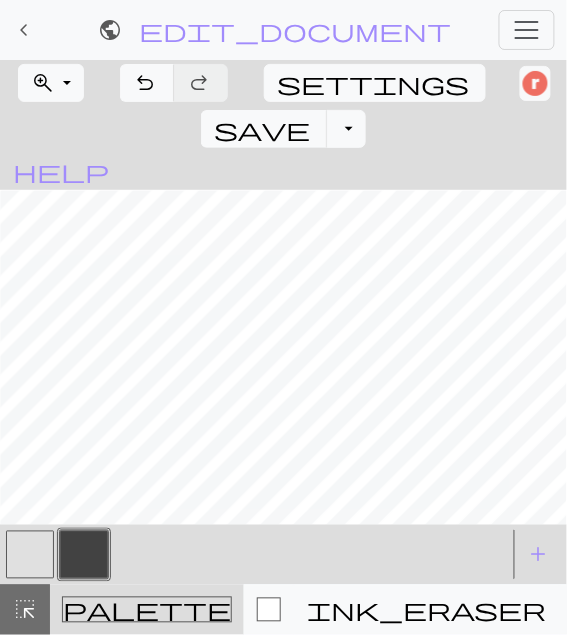 scroll, scrollTop: 1699, scrollLeft: 483, axis: both 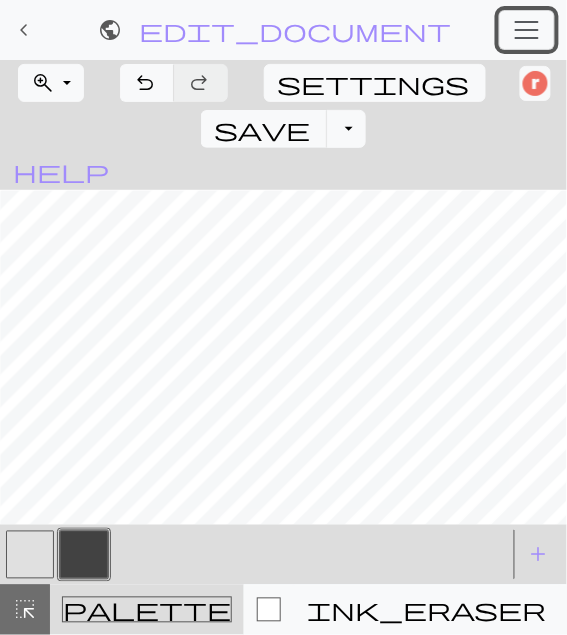 click at bounding box center (527, 30) 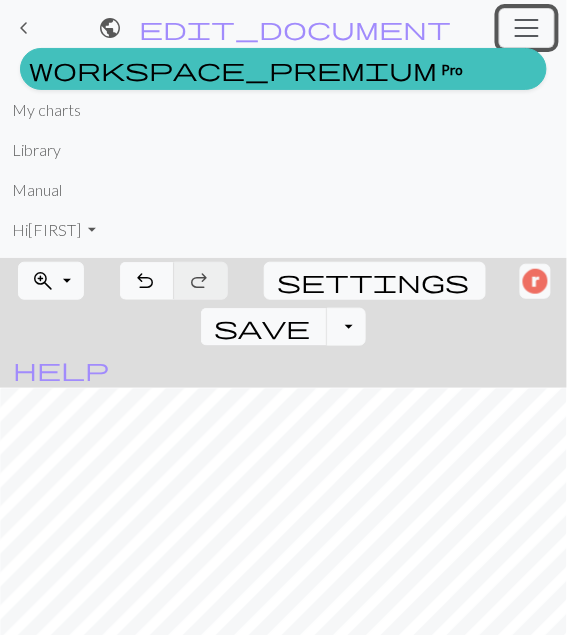 click at bounding box center (527, 28) 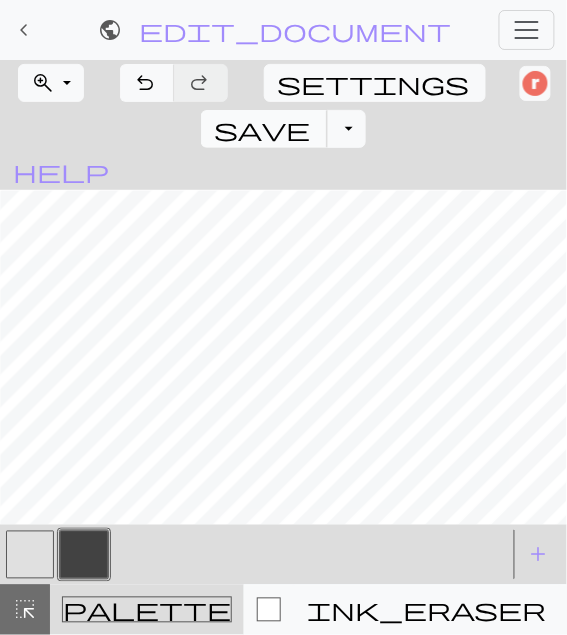click on "save" at bounding box center [262, 129] 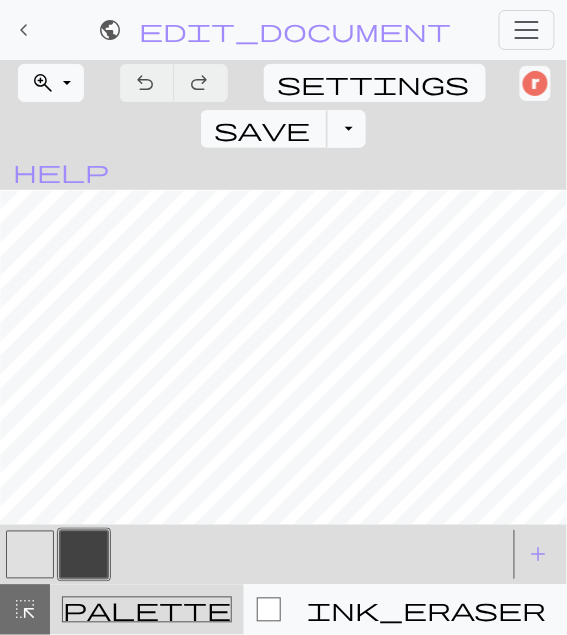 click on "save" at bounding box center [262, 129] 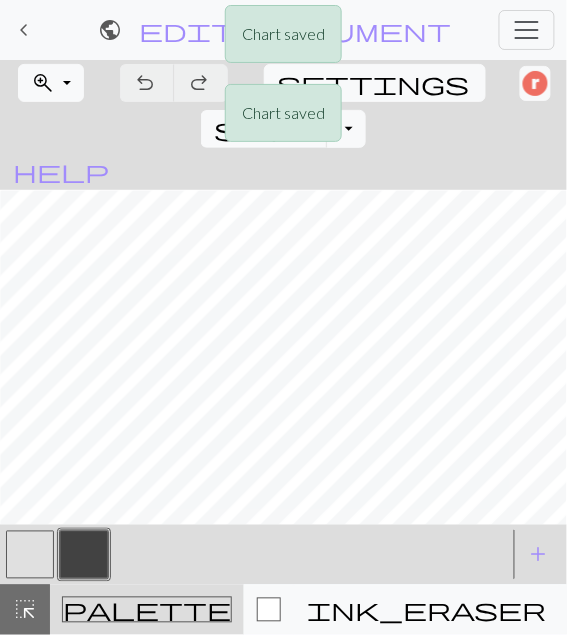 click on "Chart saved Chart saved" at bounding box center [283, 79] 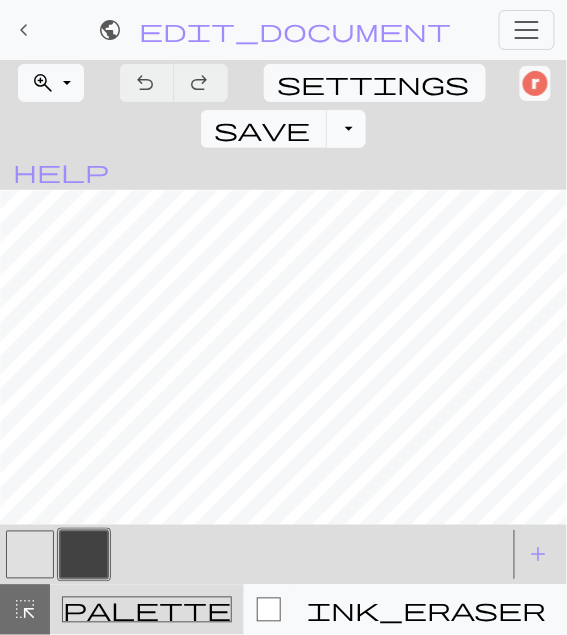 click on "Toggle Dropdown" at bounding box center (346, 129) 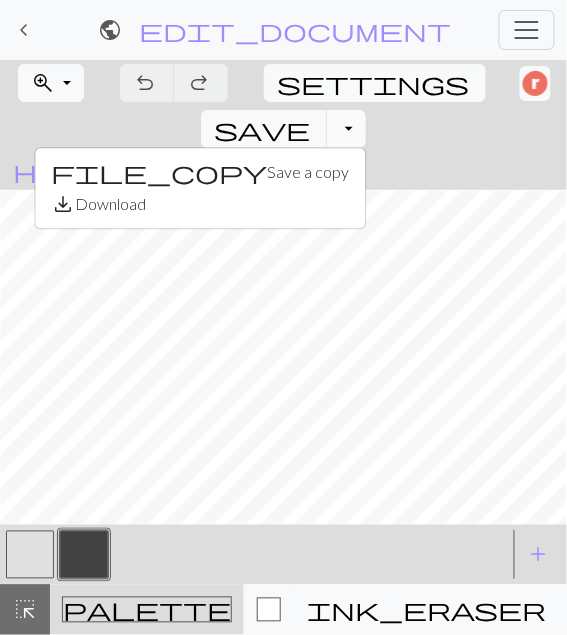 click on "Toggle Dropdown" at bounding box center [346, 129] 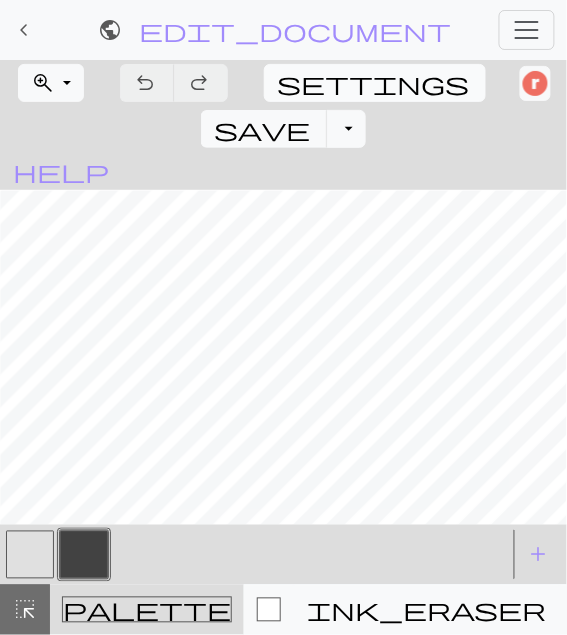 click on "settings" at bounding box center [373, 83] 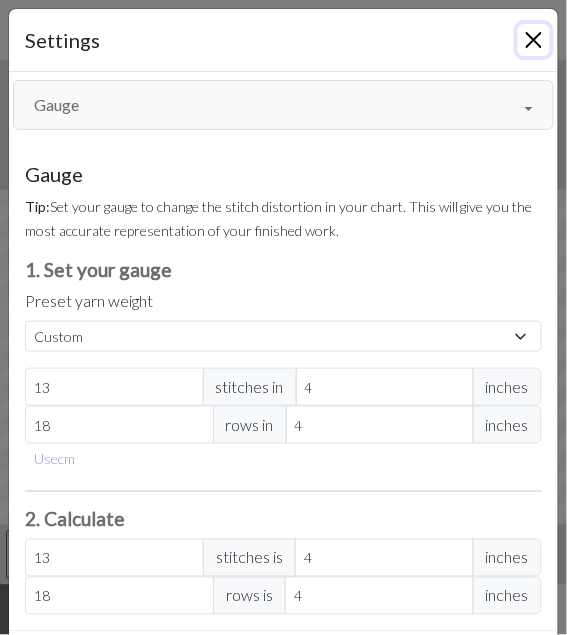 click at bounding box center (534, 40) 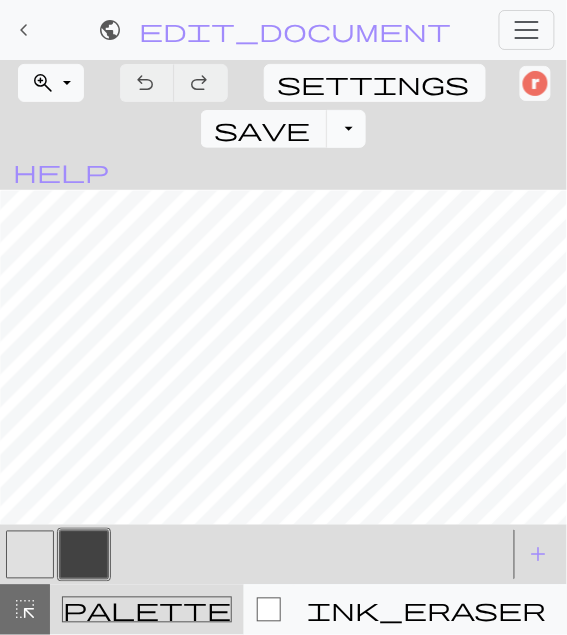 click on "Toggle Dropdown" at bounding box center (346, 129) 